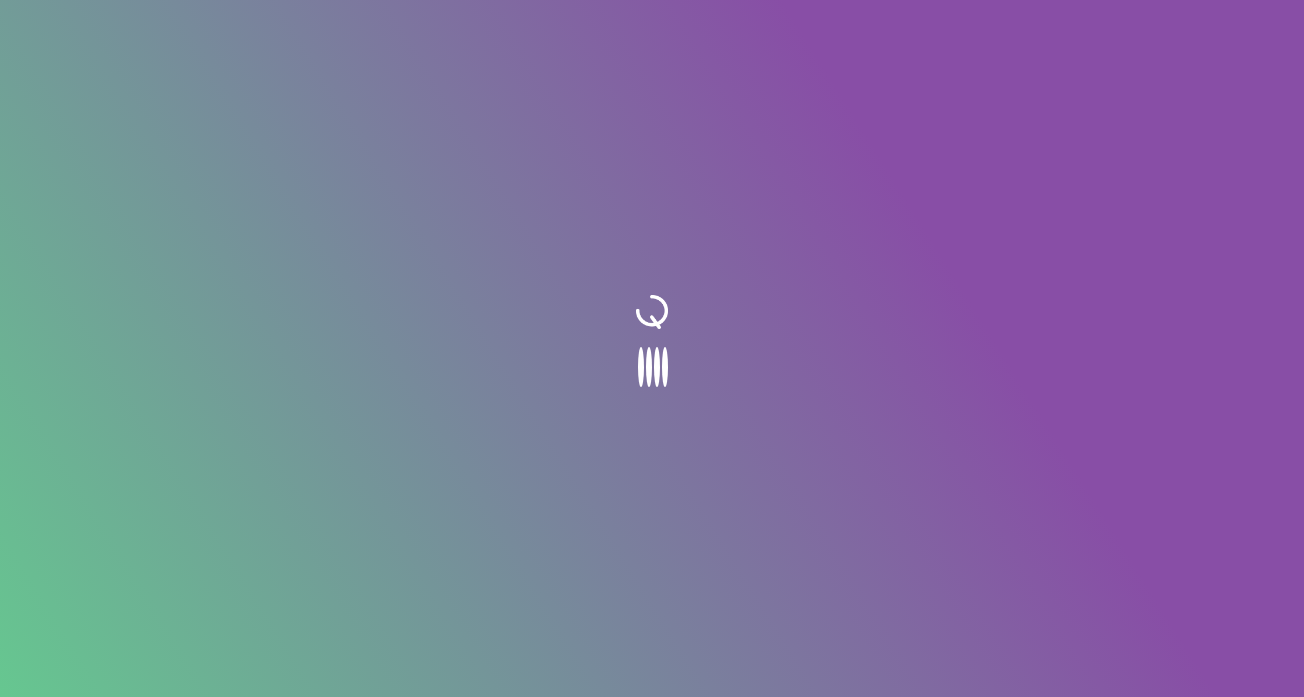 scroll, scrollTop: 0, scrollLeft: 0, axis: both 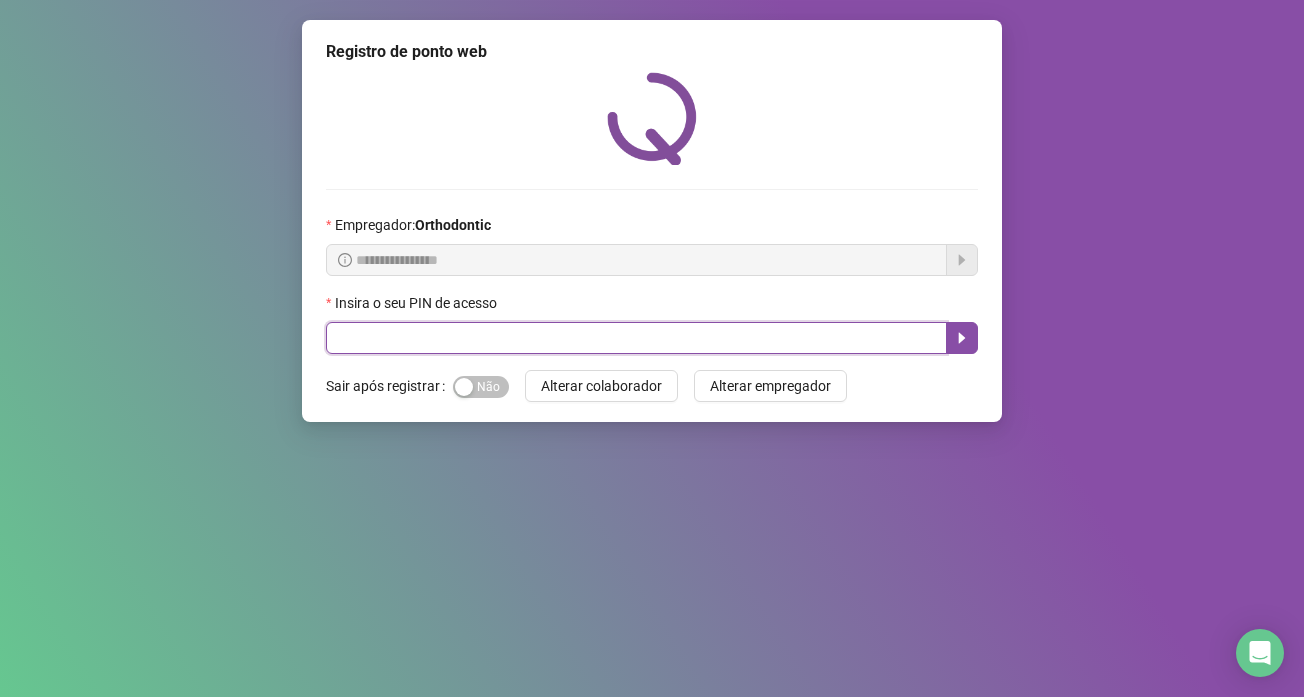 click at bounding box center [636, 338] 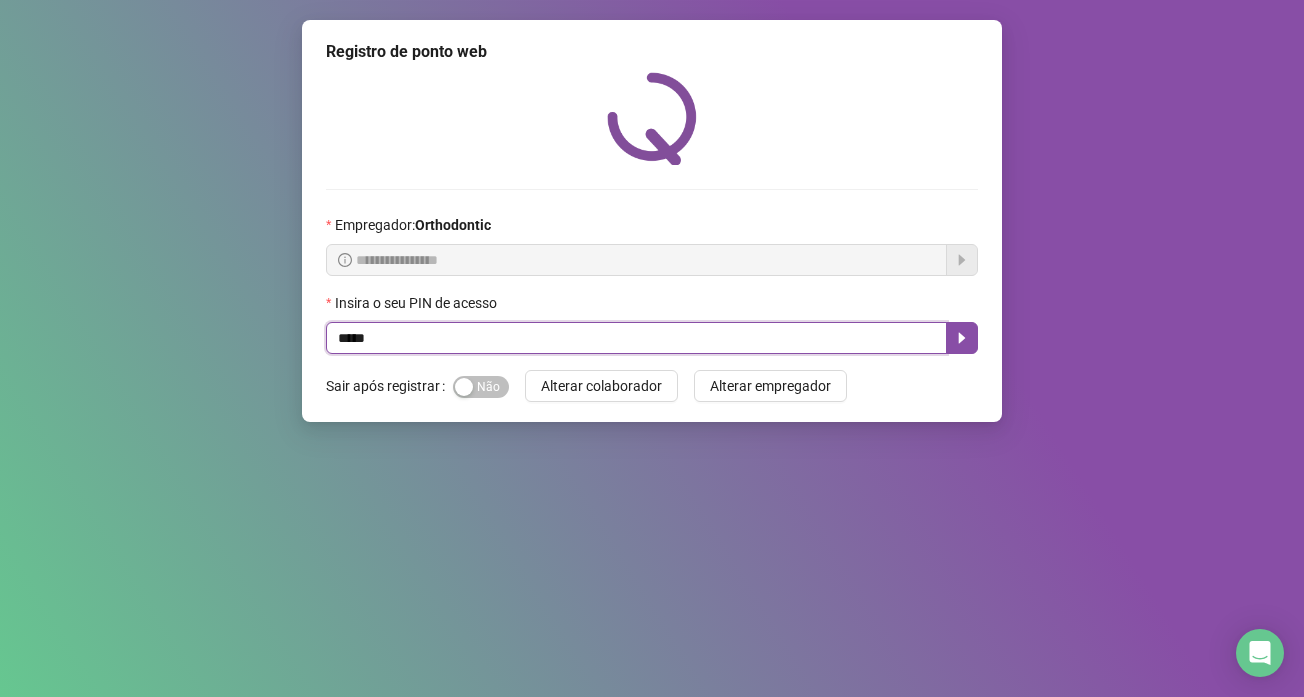type on "*****" 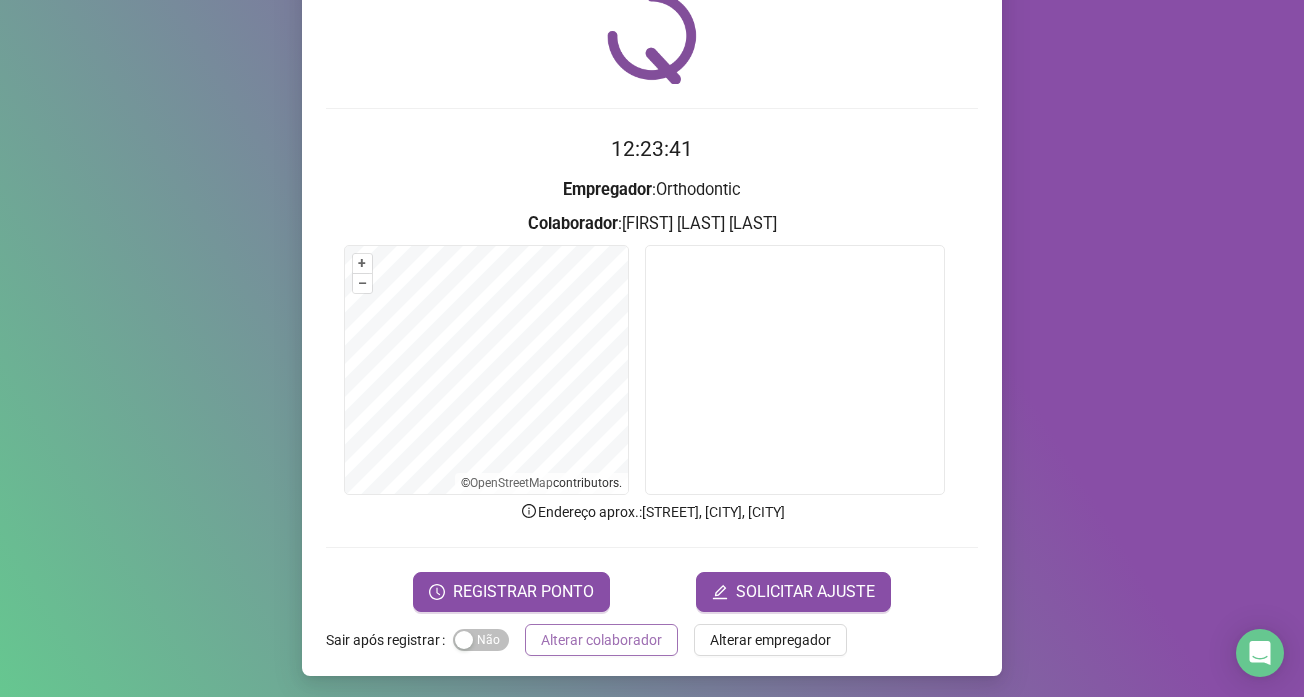 scroll, scrollTop: 84, scrollLeft: 0, axis: vertical 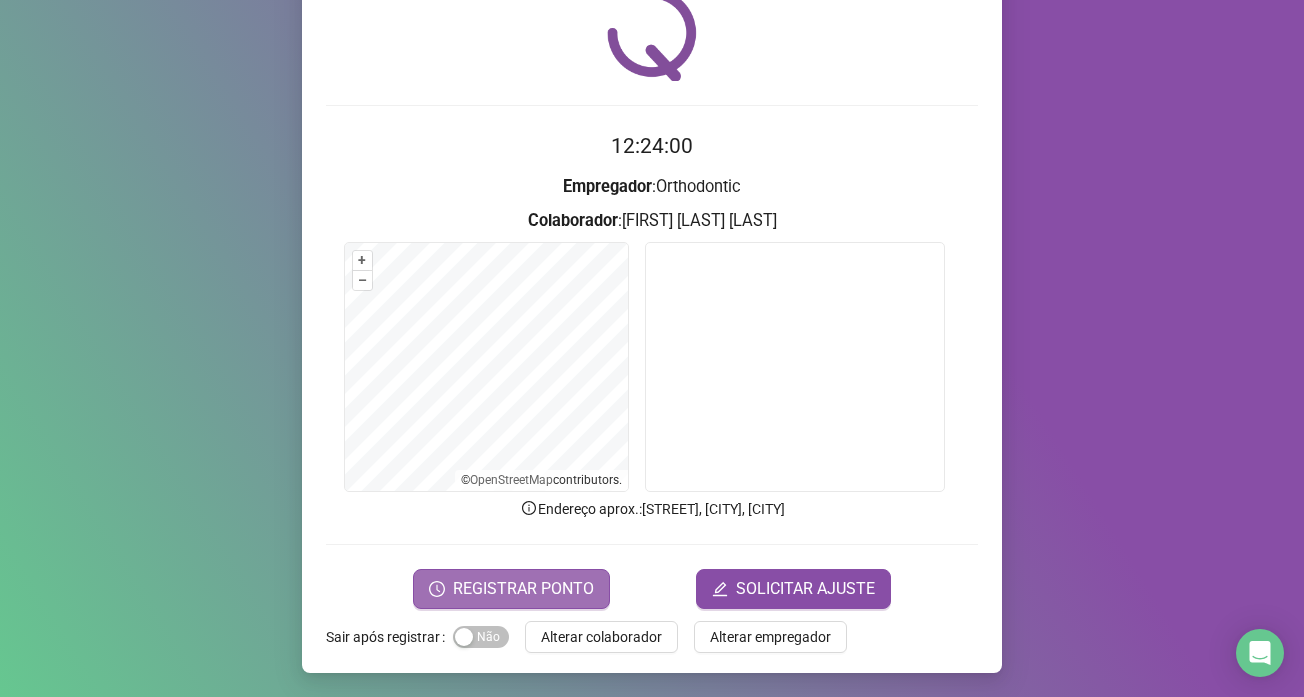click on "REGISTRAR PONTO" at bounding box center (523, 589) 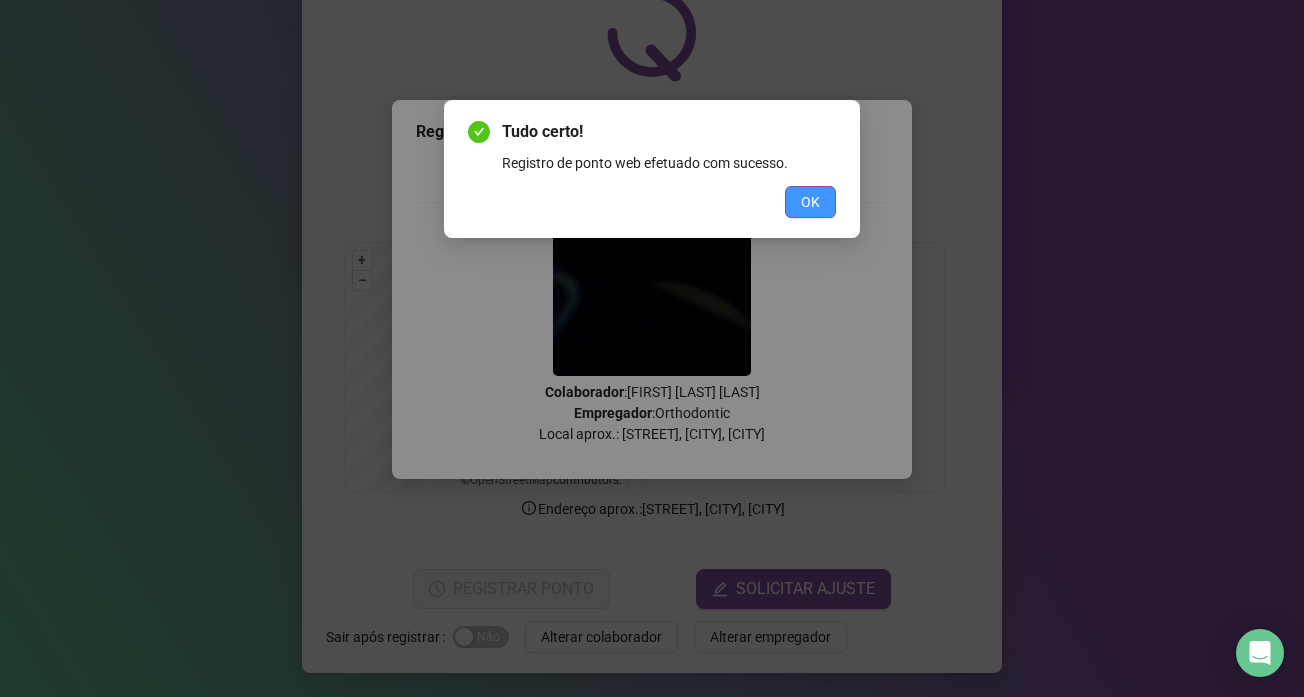 click on "OK" at bounding box center [810, 202] 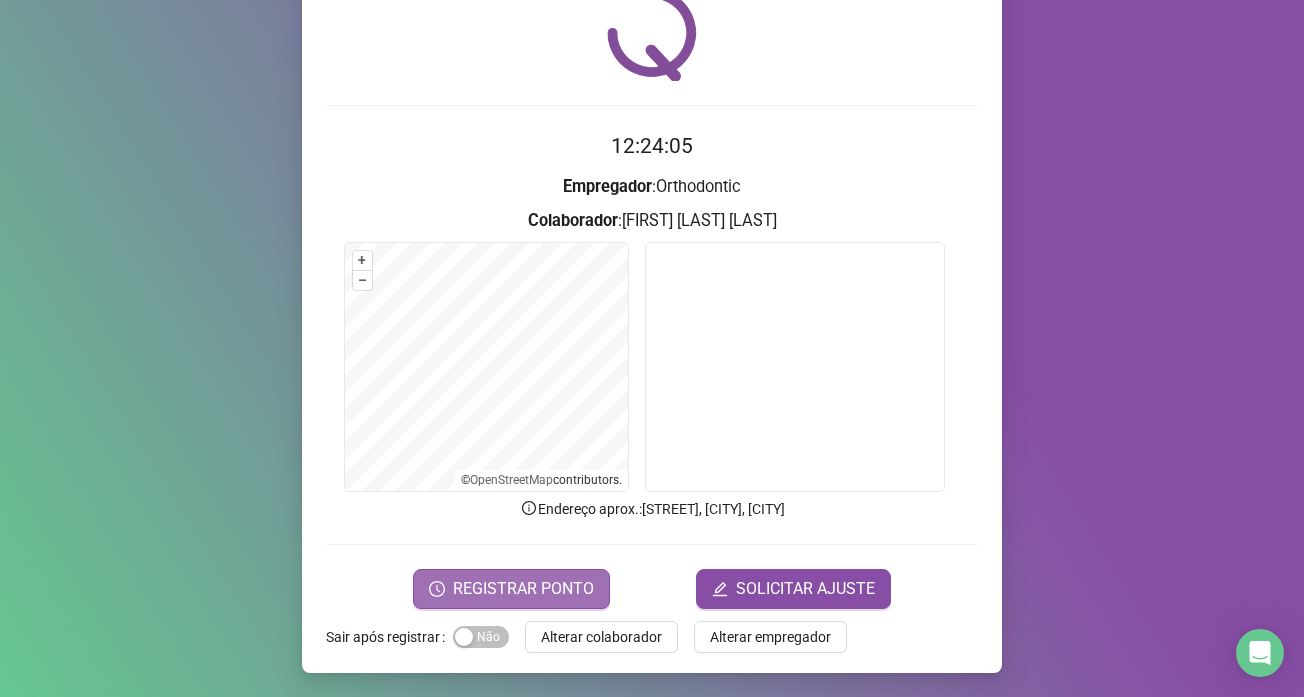 click on "REGISTRAR PONTO" at bounding box center [523, 589] 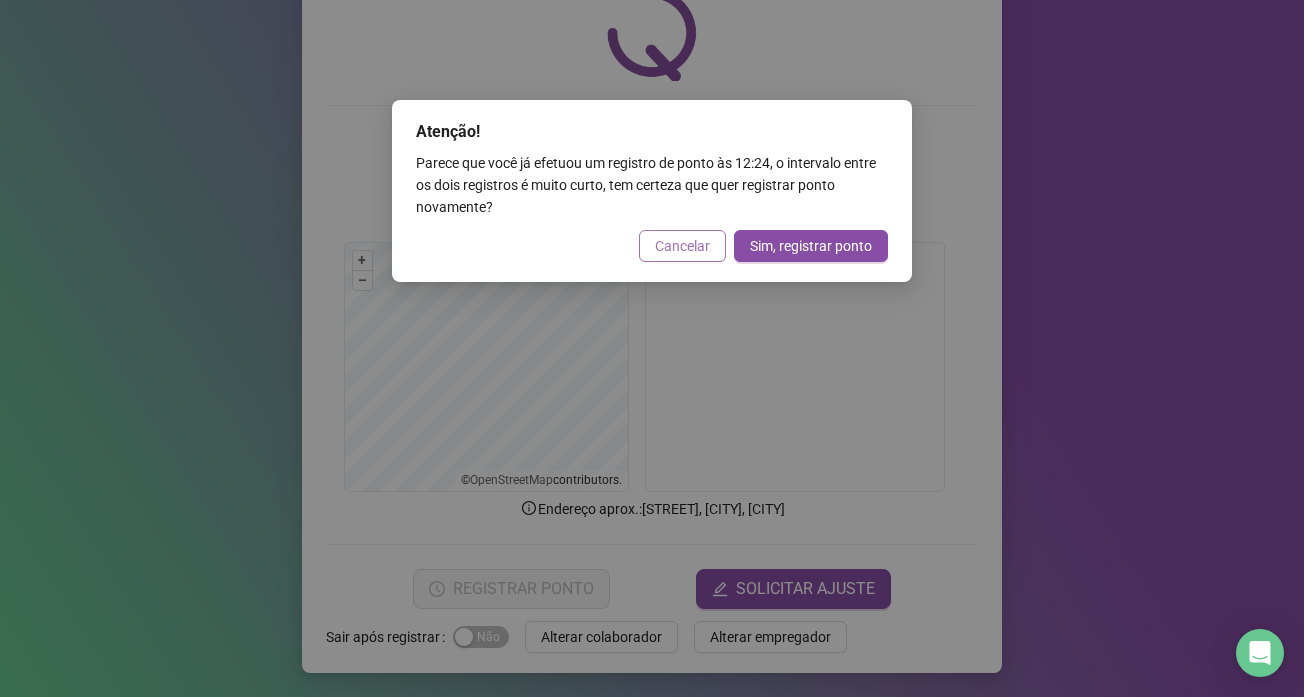 click on "Cancelar" at bounding box center (682, 246) 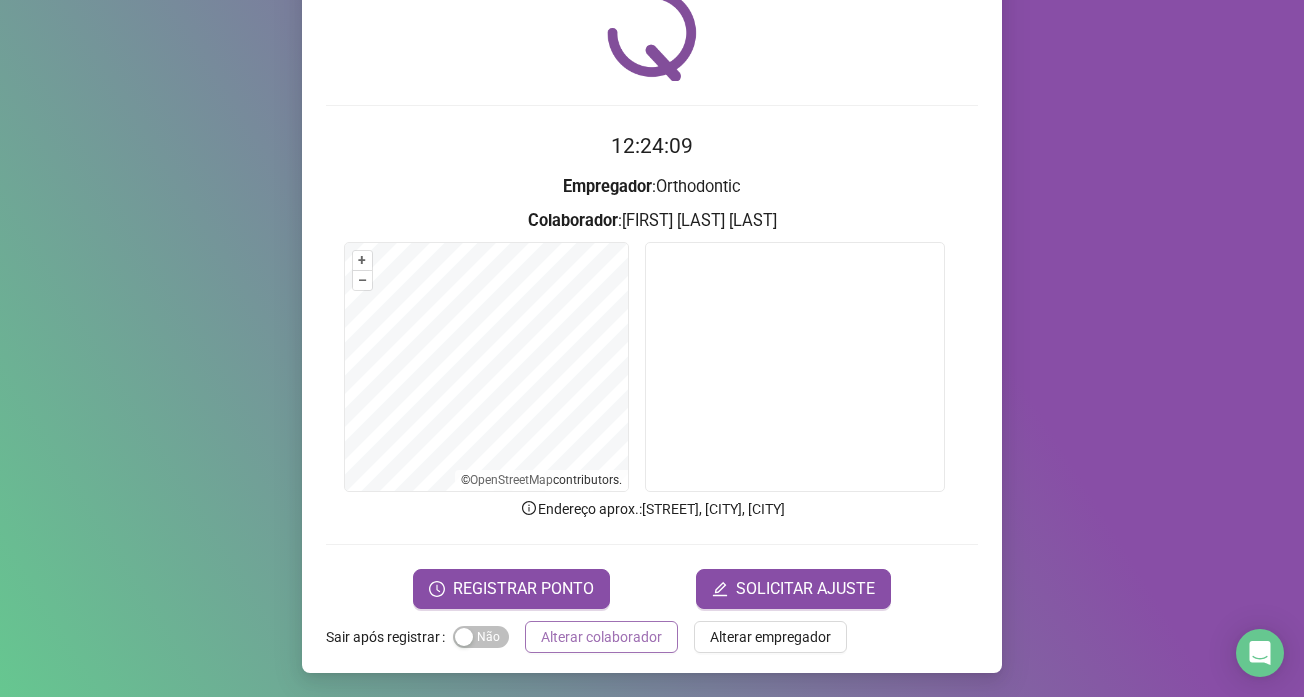 click on "Alterar colaborador" at bounding box center (601, 637) 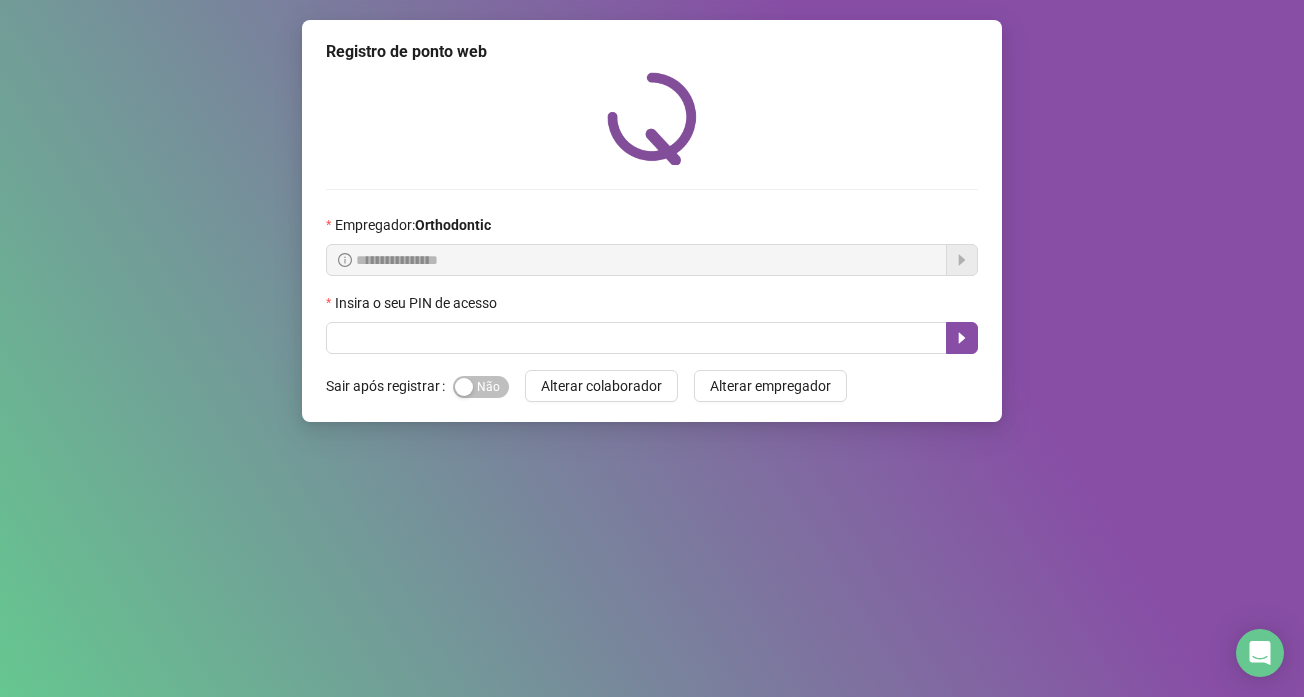 scroll, scrollTop: 0, scrollLeft: 0, axis: both 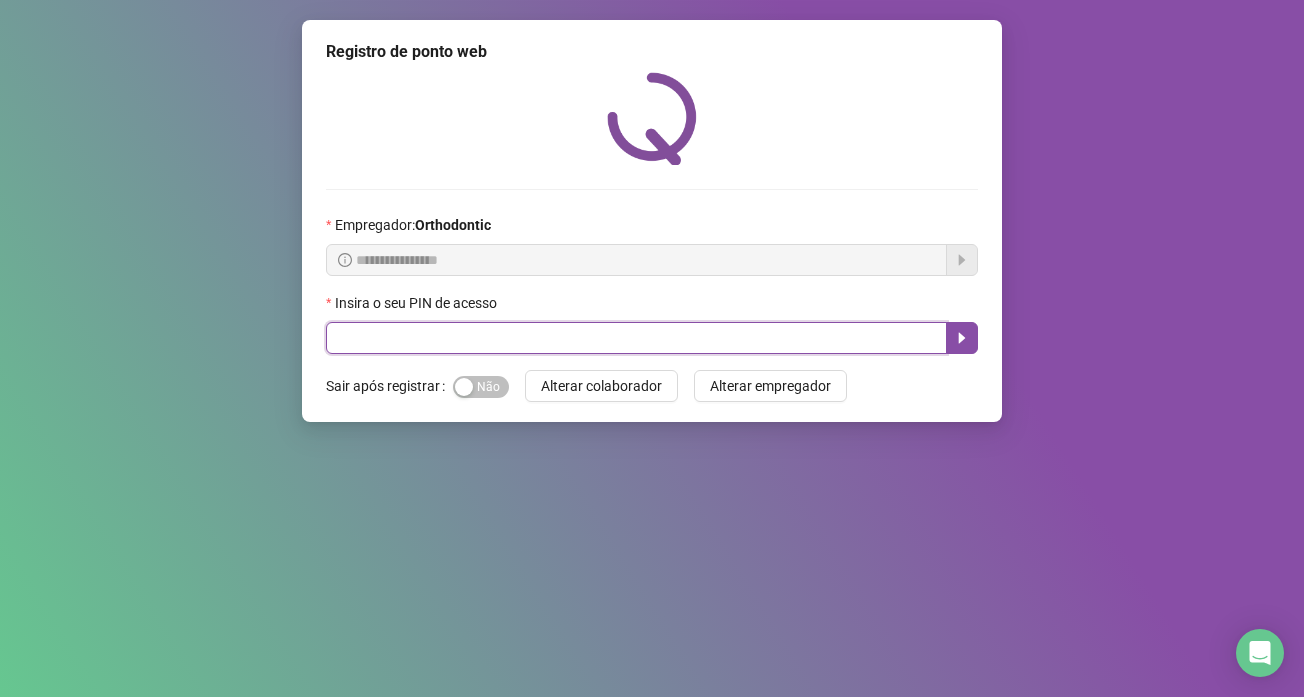click at bounding box center [636, 338] 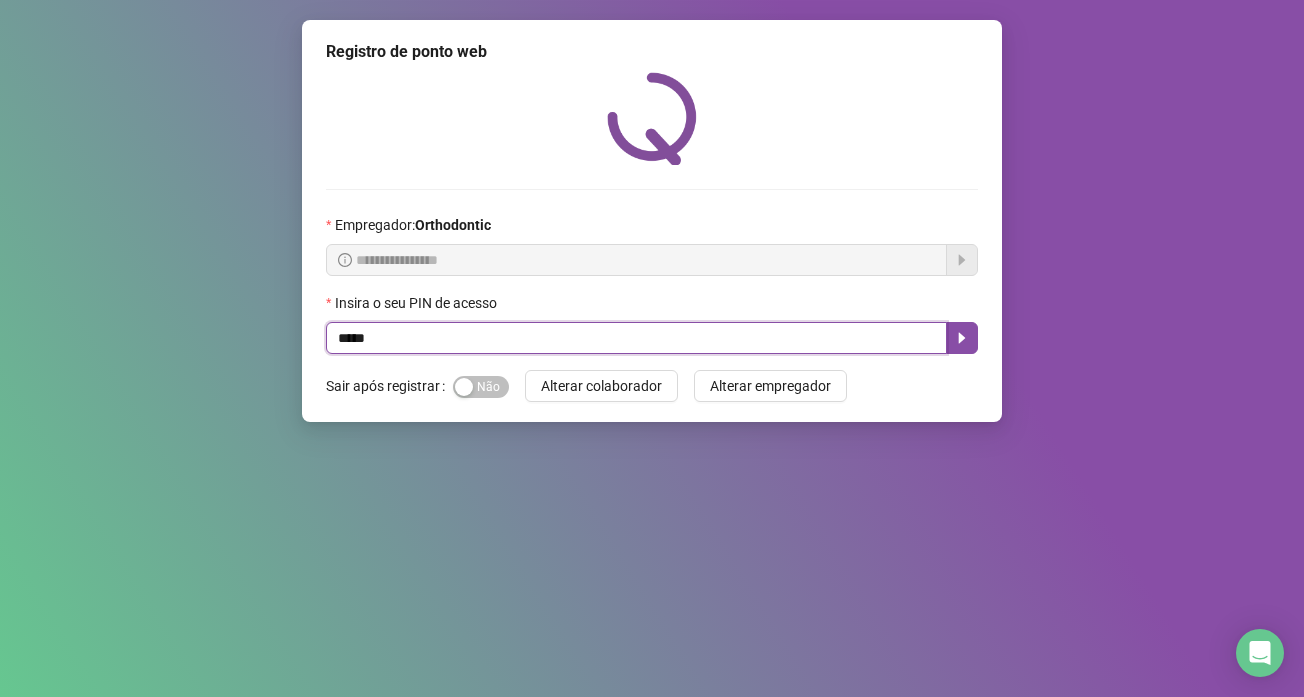 type on "*****" 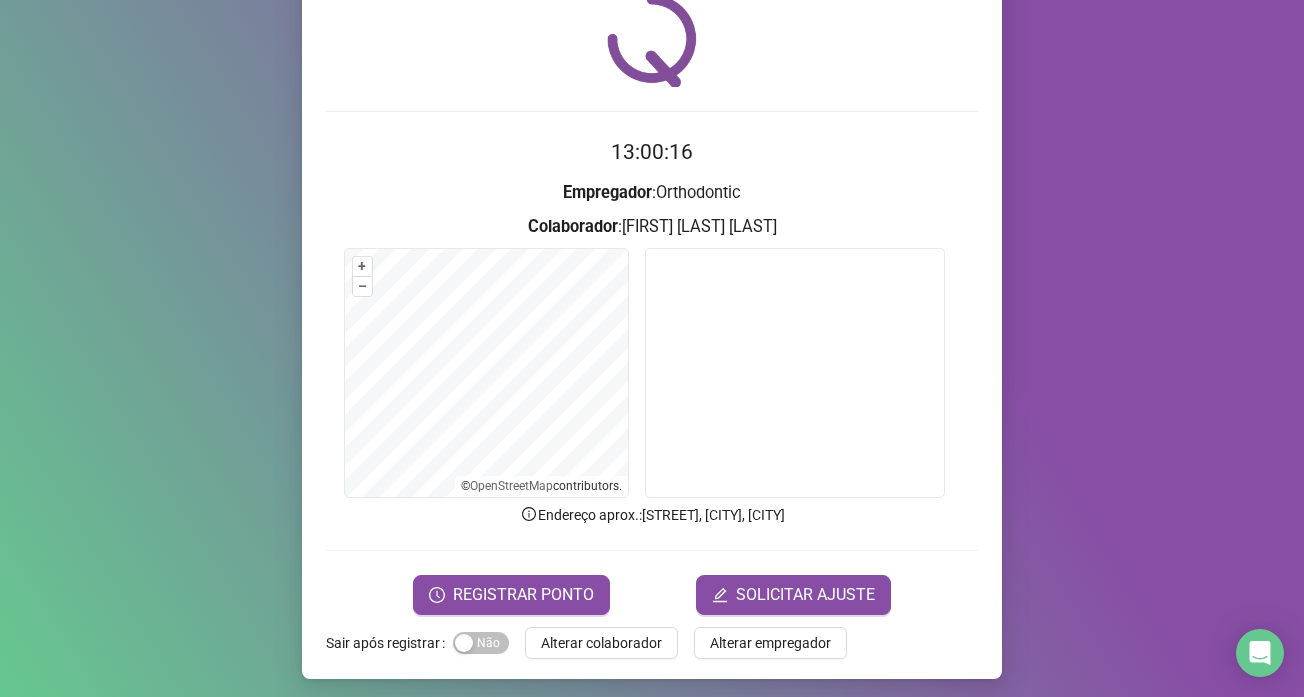 scroll, scrollTop: 84, scrollLeft: 0, axis: vertical 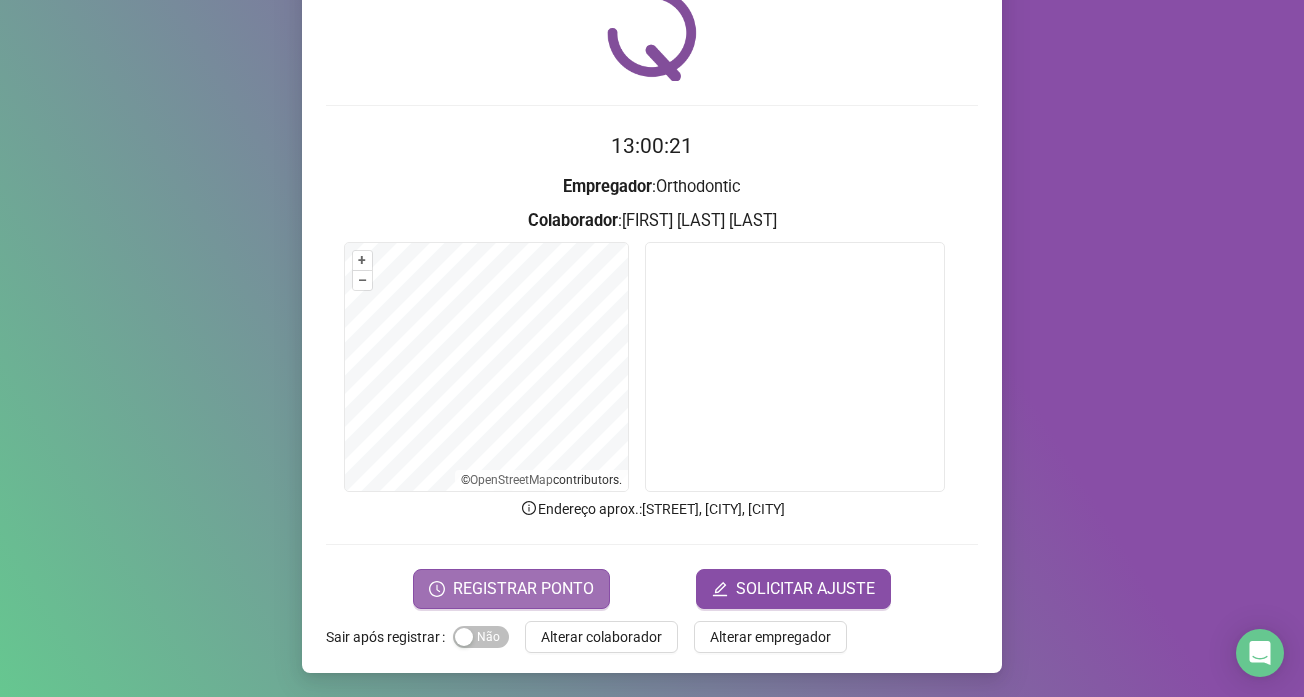 click on "REGISTRAR PONTO" at bounding box center (523, 589) 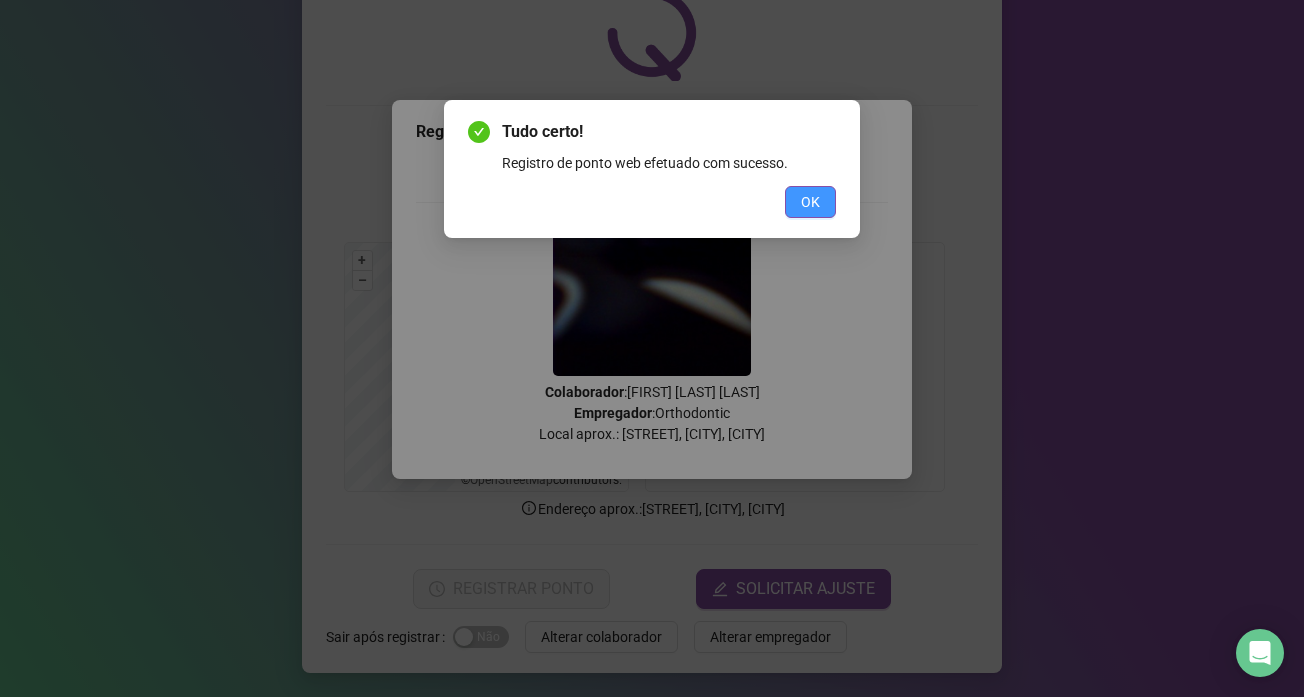 click on "OK" at bounding box center [810, 202] 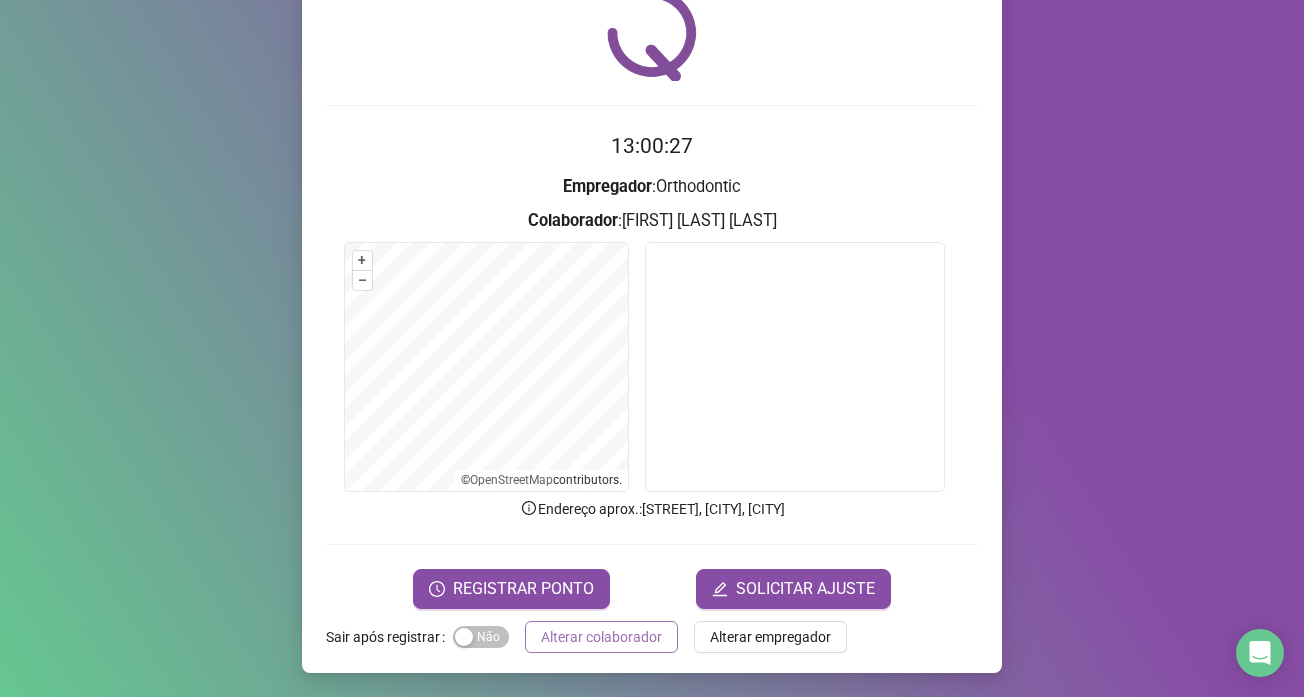 click on "Alterar colaborador" at bounding box center [601, 637] 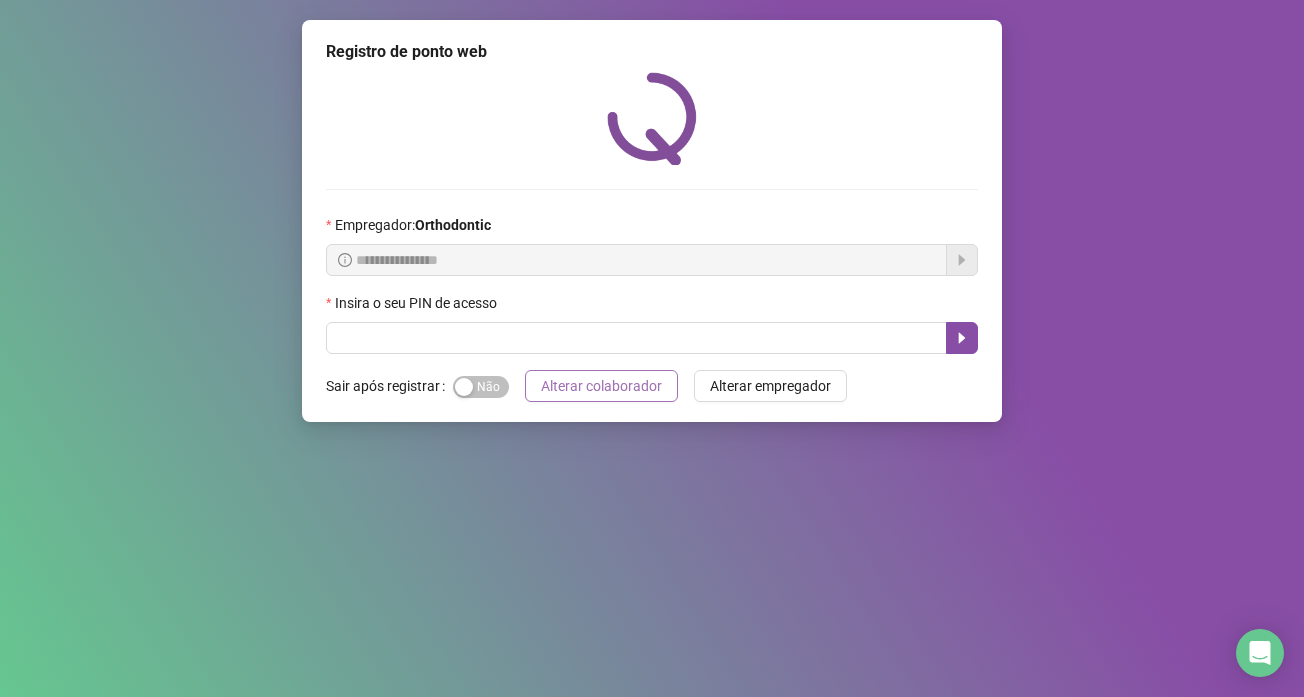 scroll, scrollTop: 0, scrollLeft: 0, axis: both 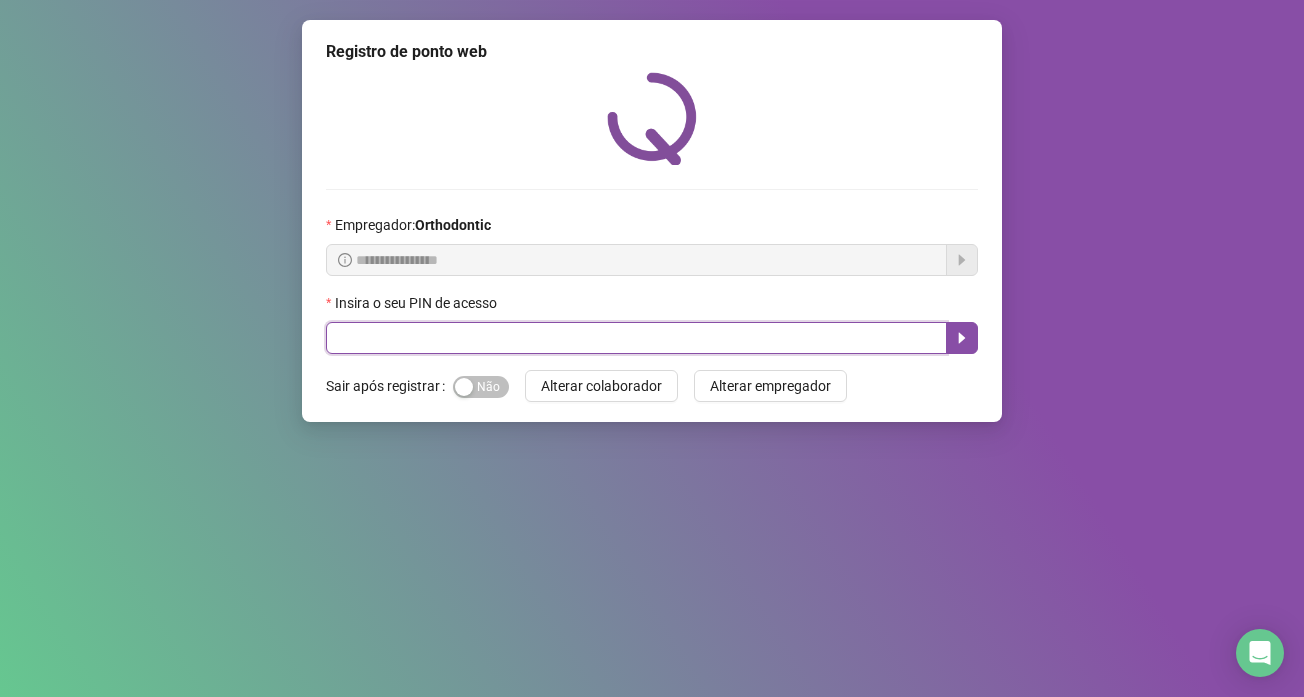 click at bounding box center [636, 338] 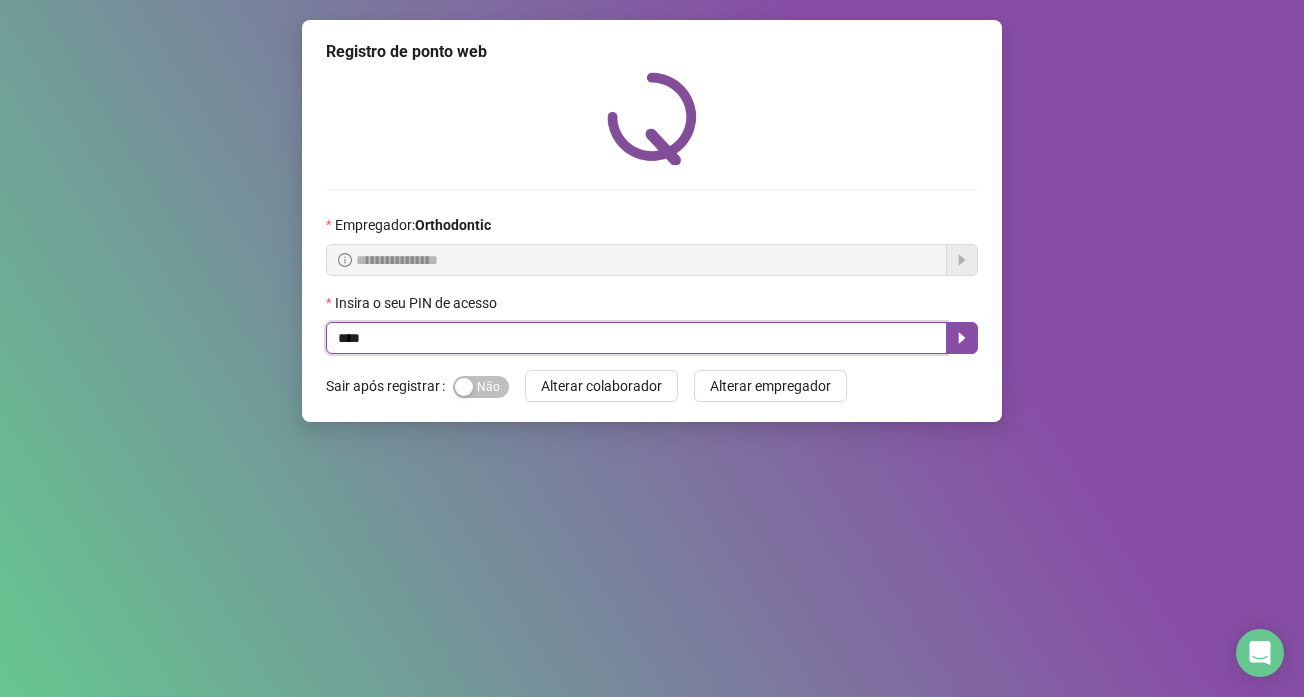 type on "*****" 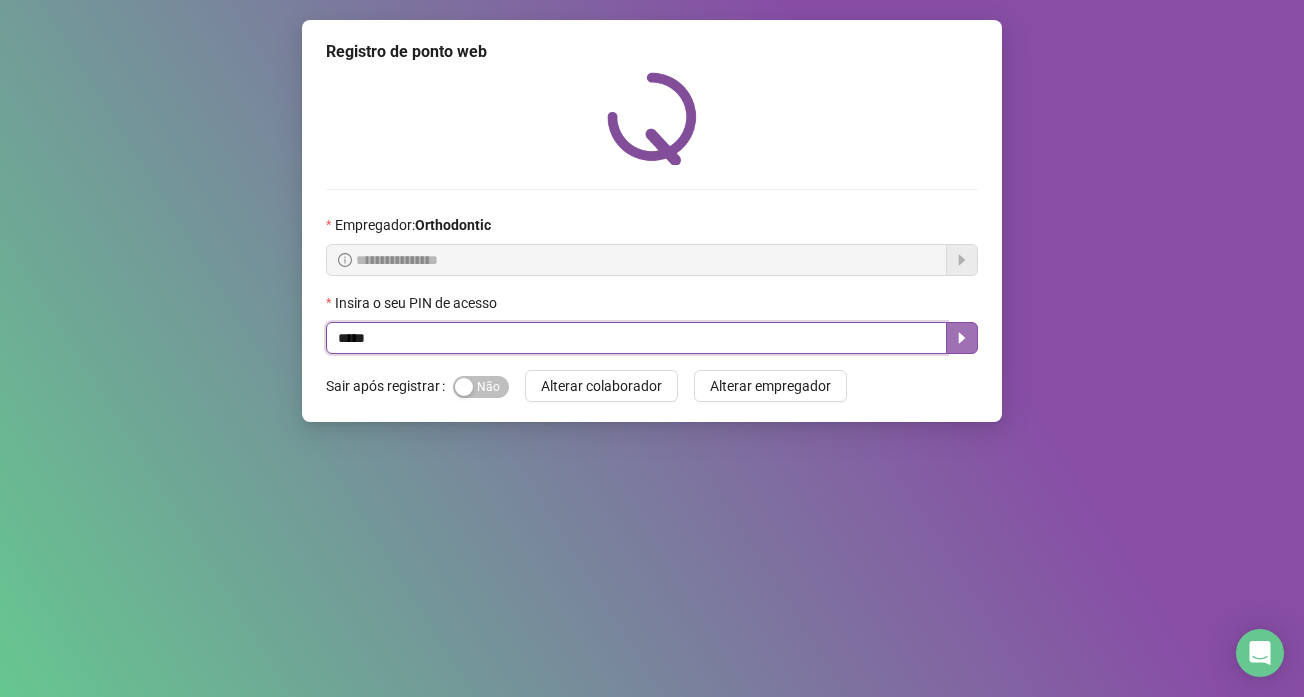 click at bounding box center [962, 338] 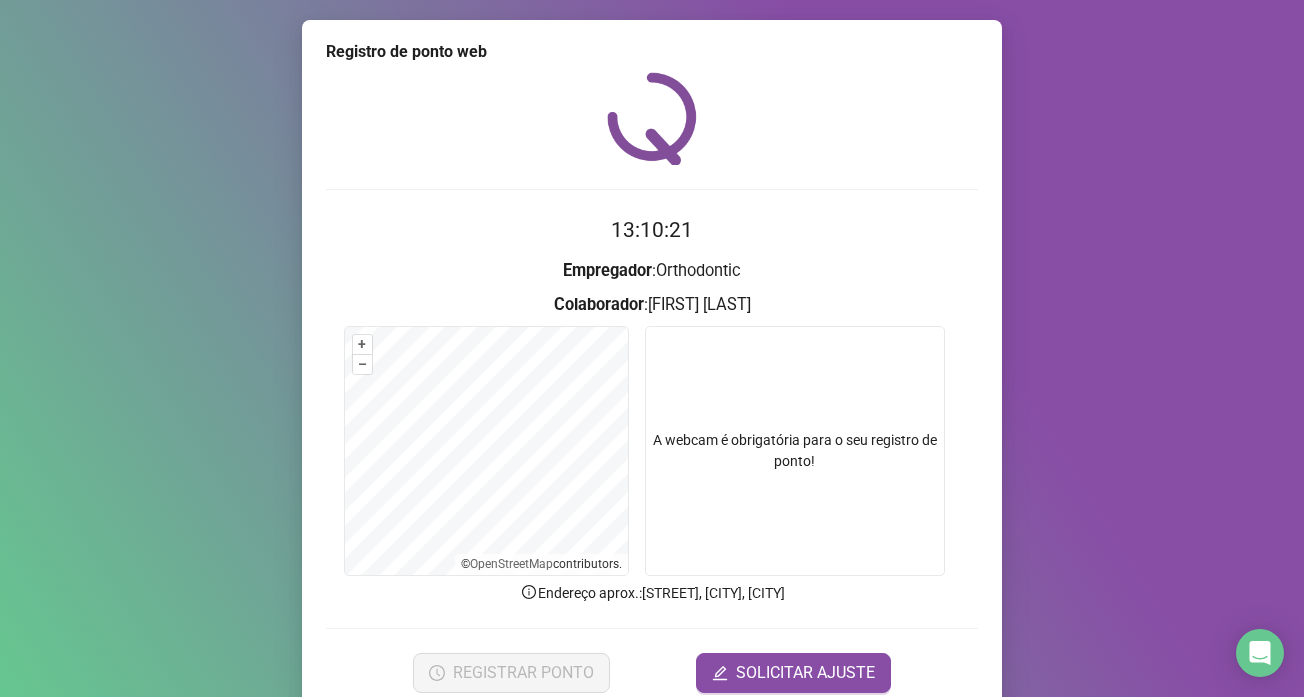 scroll, scrollTop: 84, scrollLeft: 0, axis: vertical 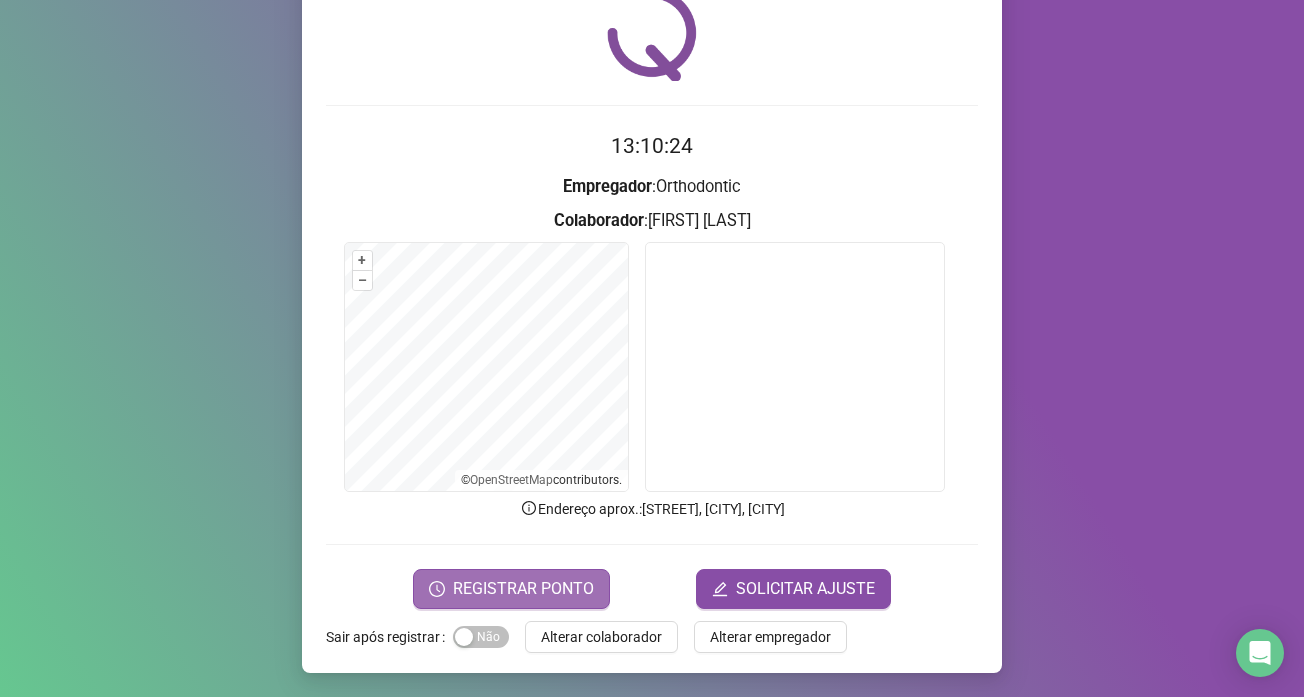 click on "REGISTRAR PONTO" at bounding box center (523, 589) 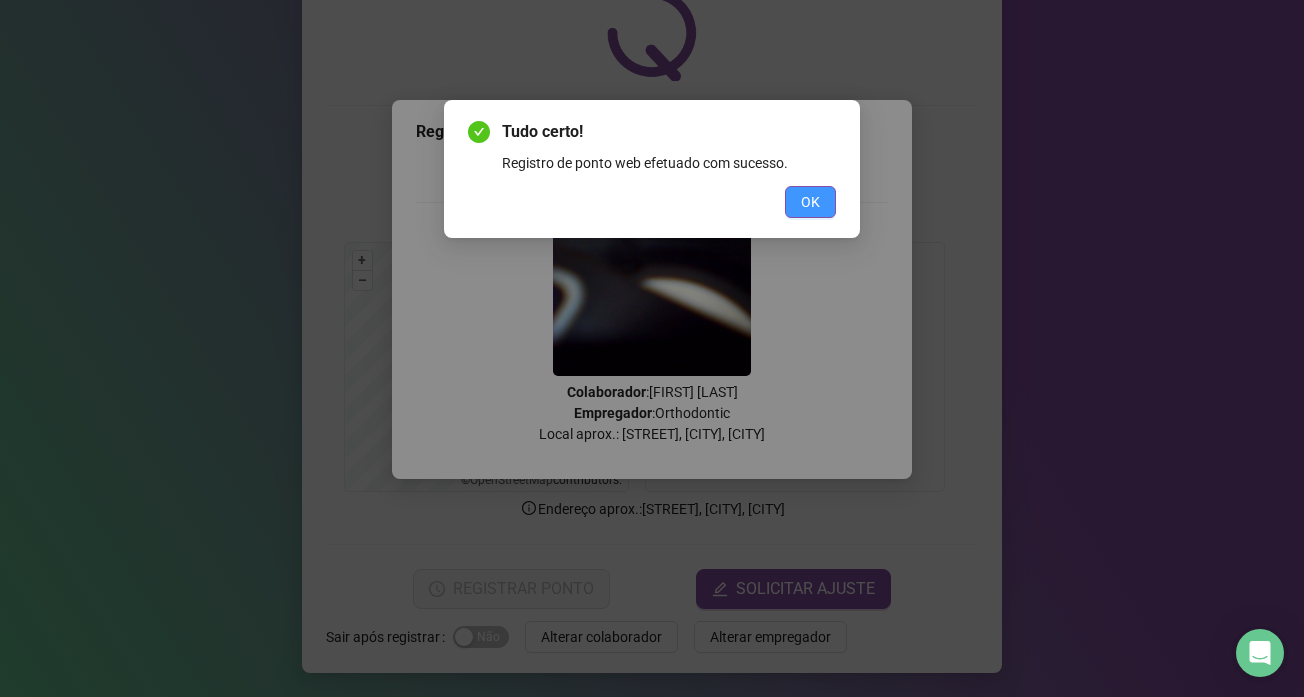 click on "OK" at bounding box center (810, 202) 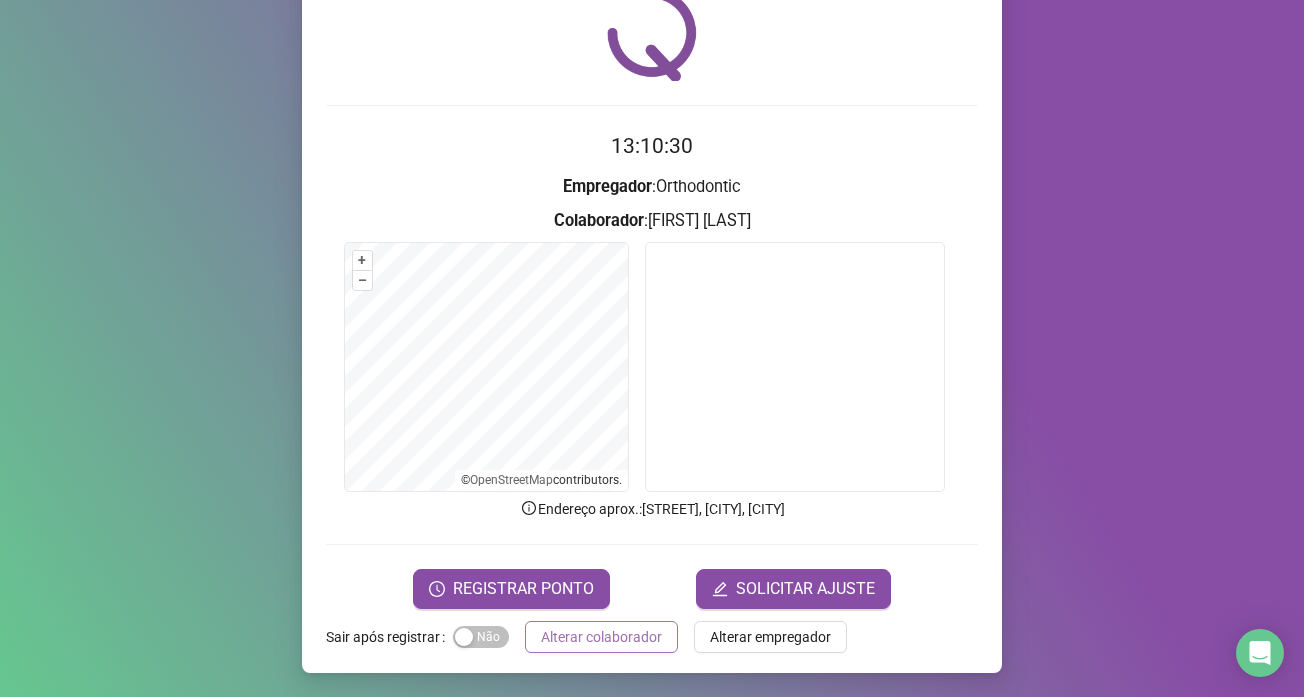 click on "Alterar colaborador" at bounding box center (601, 637) 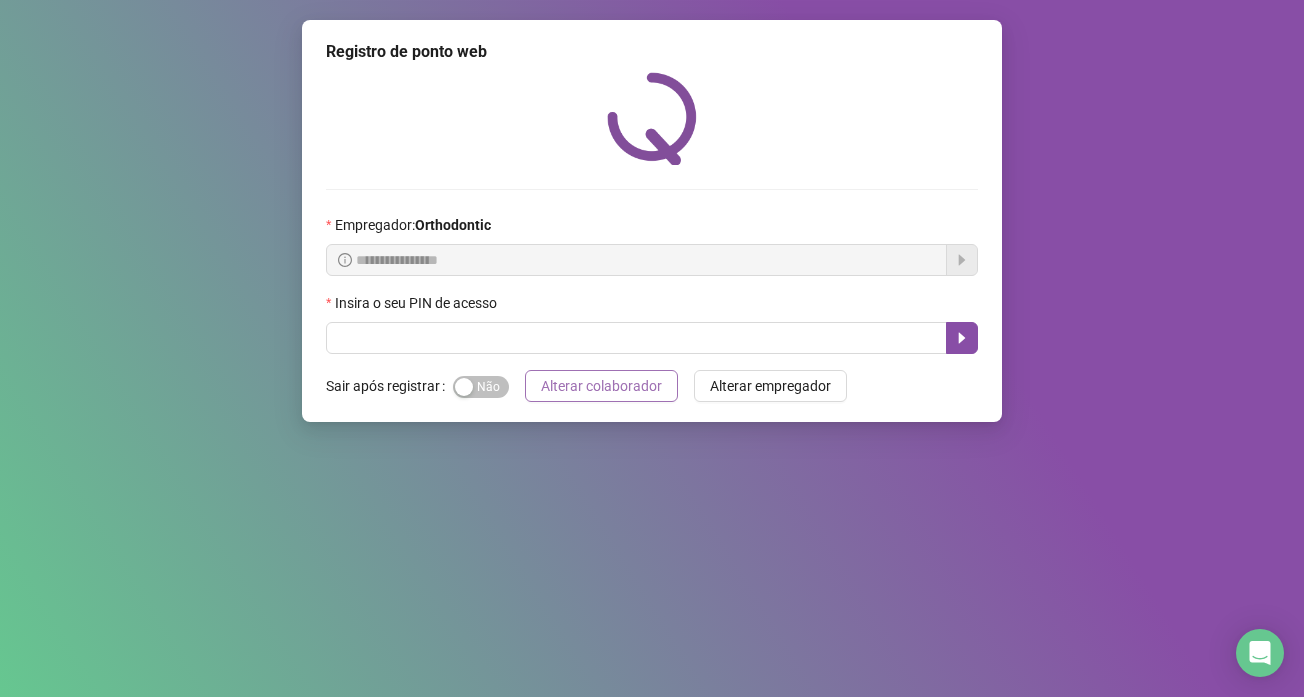 scroll, scrollTop: 0, scrollLeft: 0, axis: both 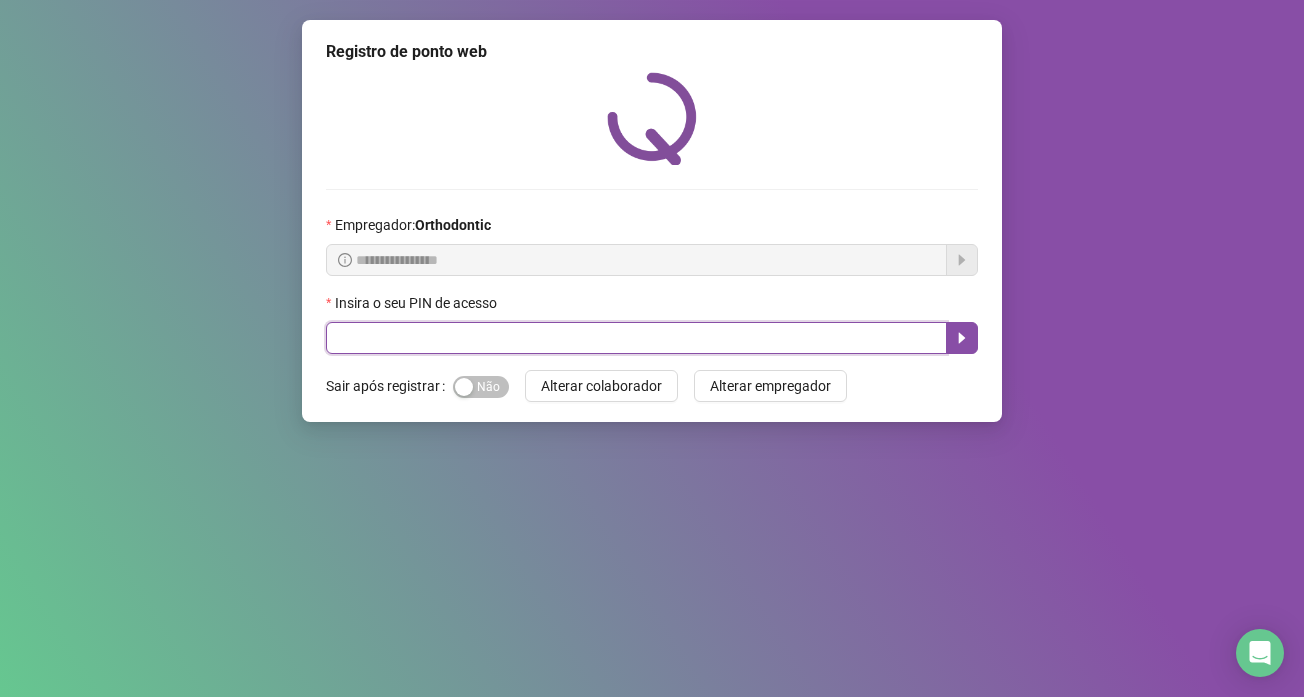 click at bounding box center (636, 338) 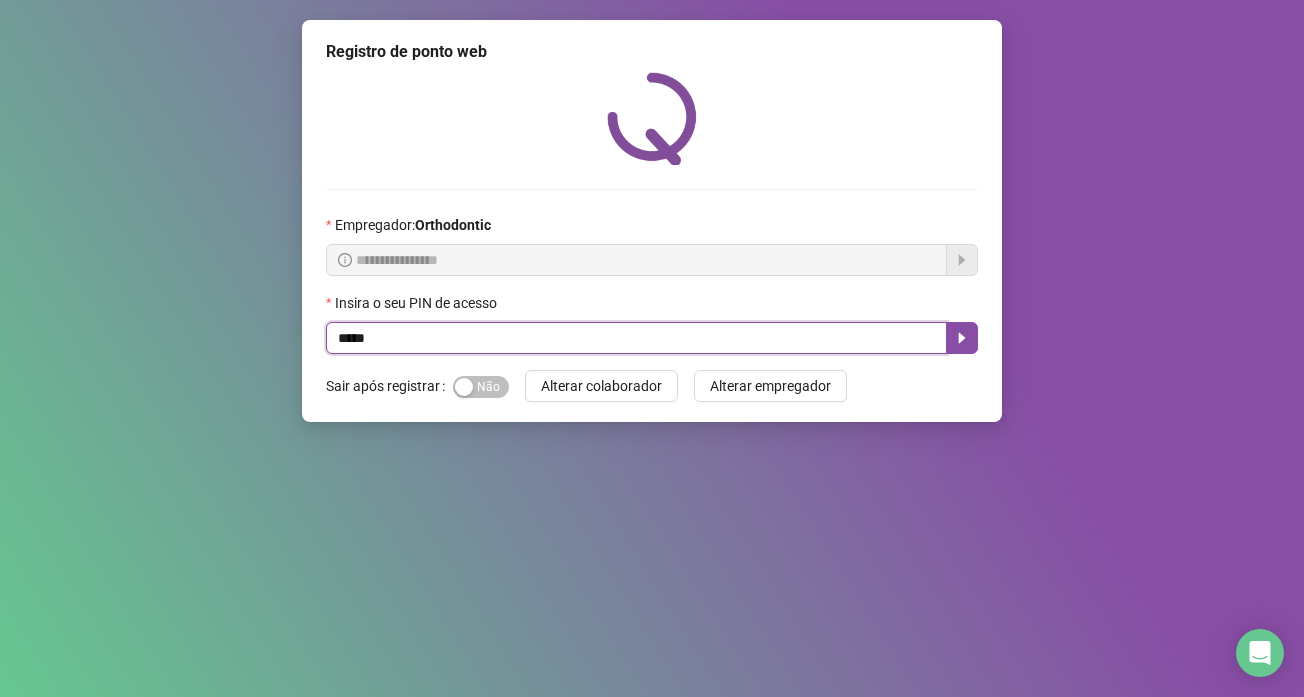 type on "*****" 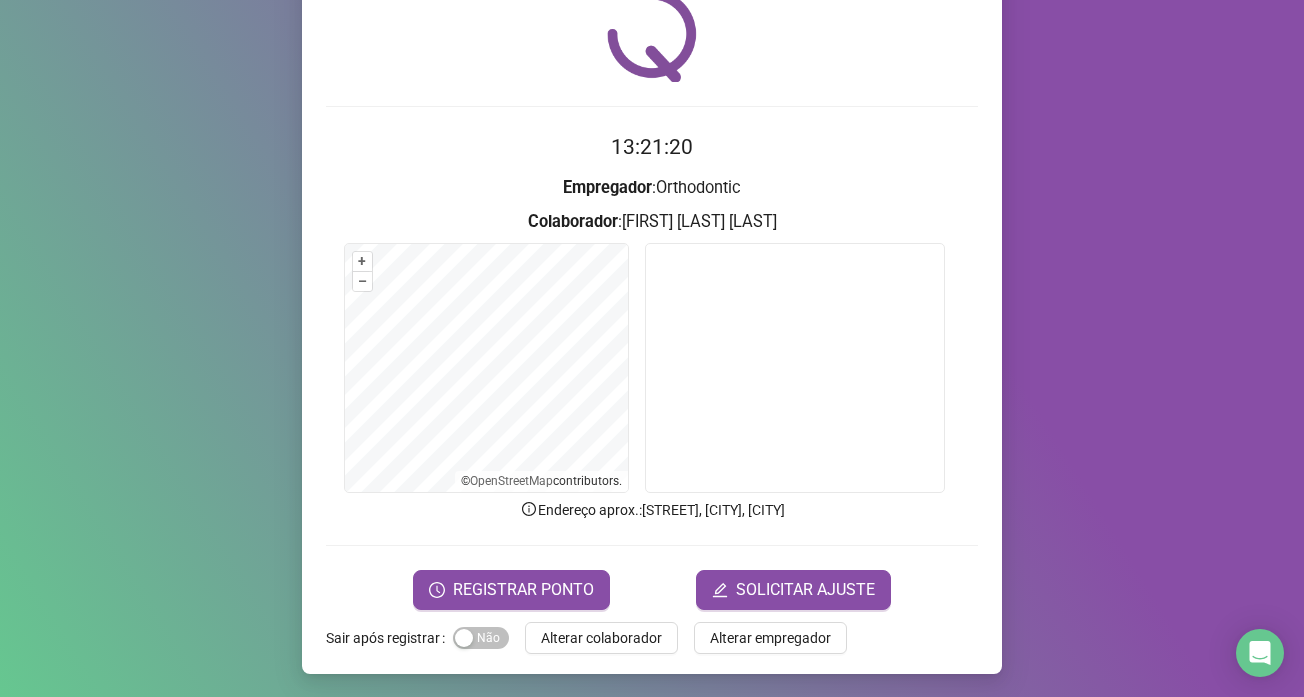 scroll, scrollTop: 84, scrollLeft: 0, axis: vertical 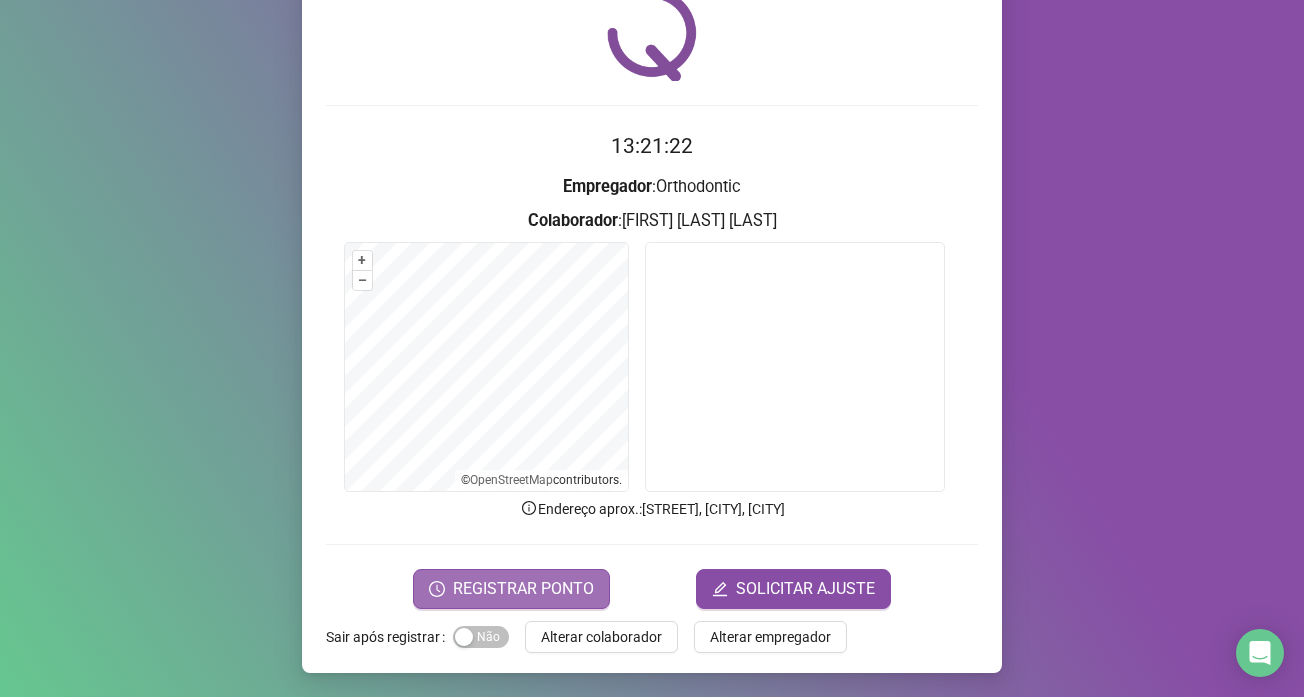 click on "REGISTRAR PONTO" at bounding box center (523, 589) 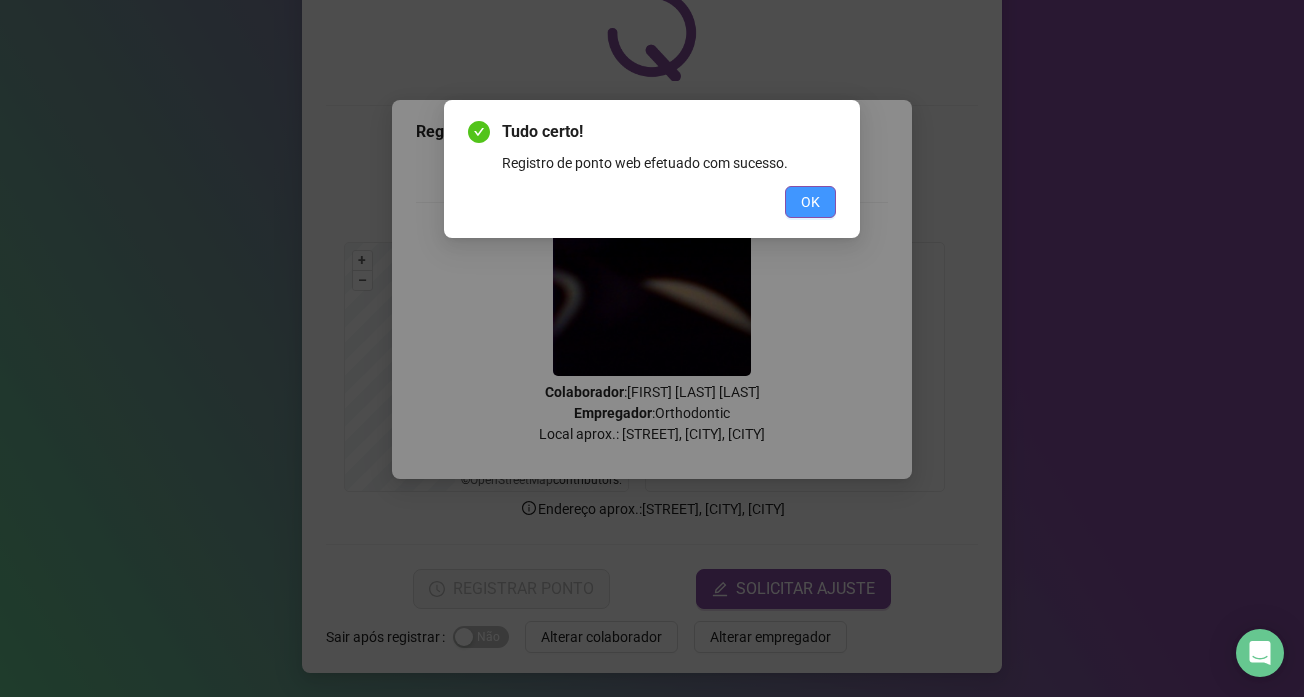 click on "OK" at bounding box center [810, 202] 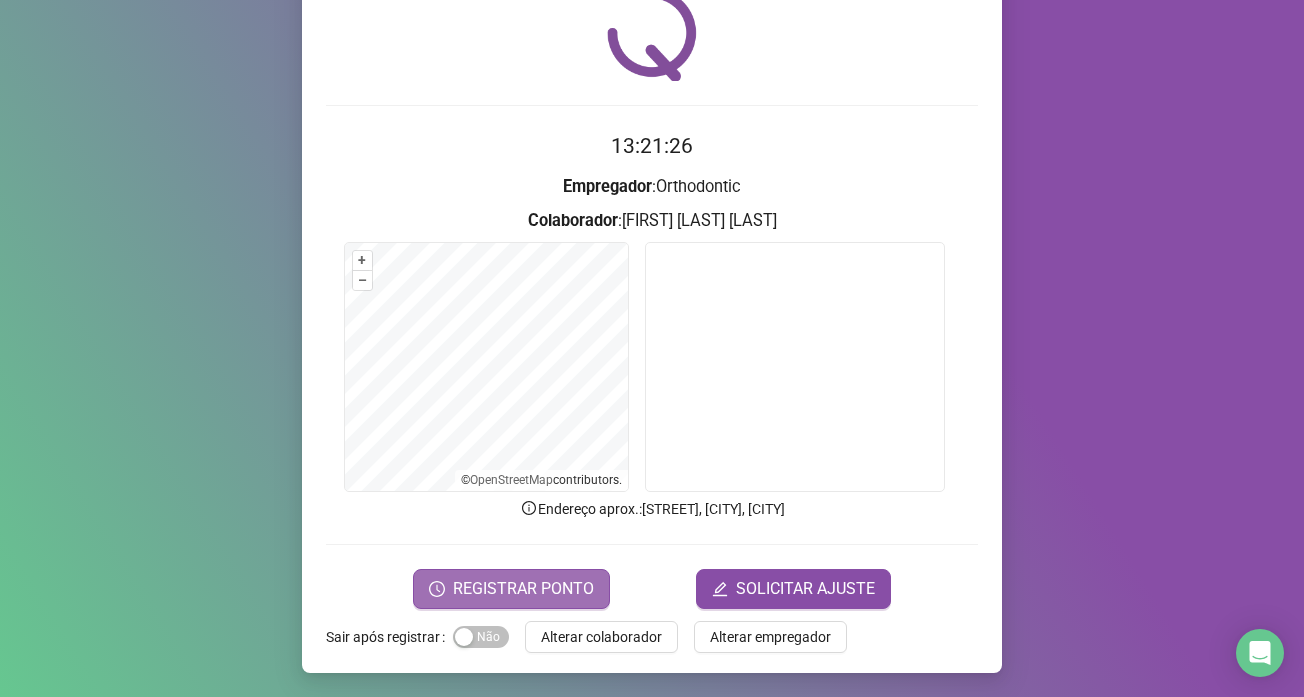 click on "REGISTRAR PONTO" at bounding box center (523, 589) 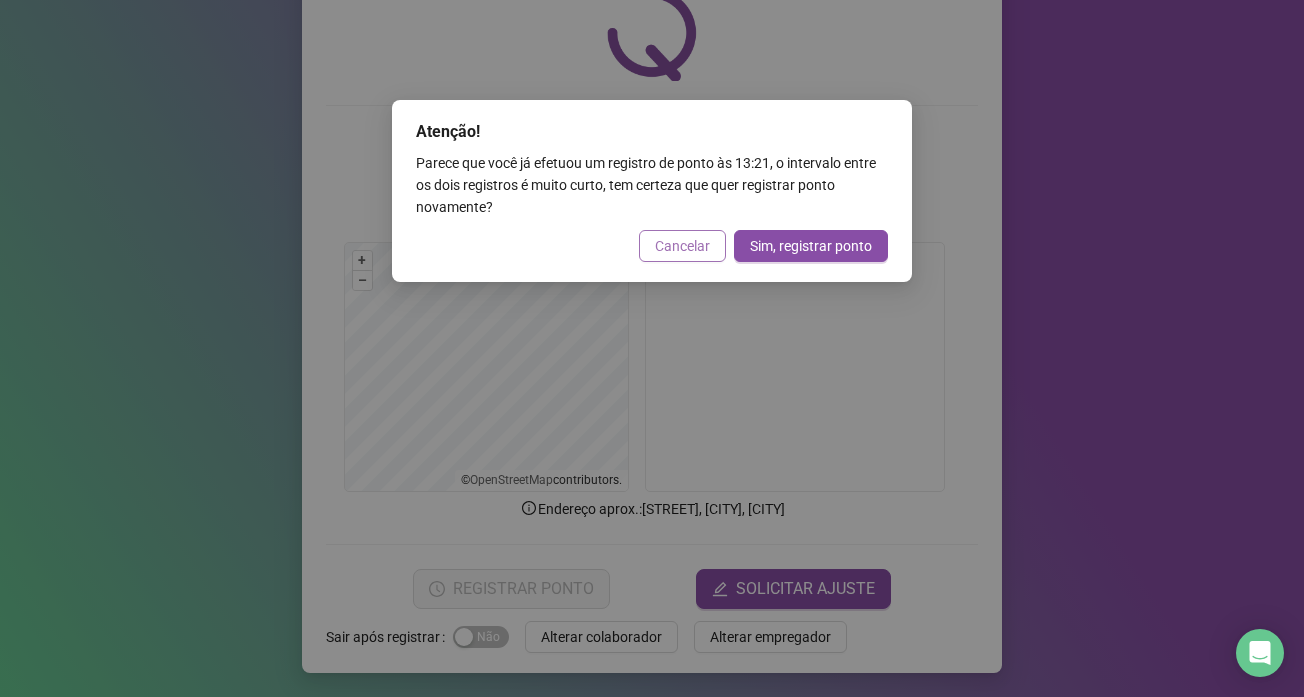 click on "Cancelar" at bounding box center (682, 246) 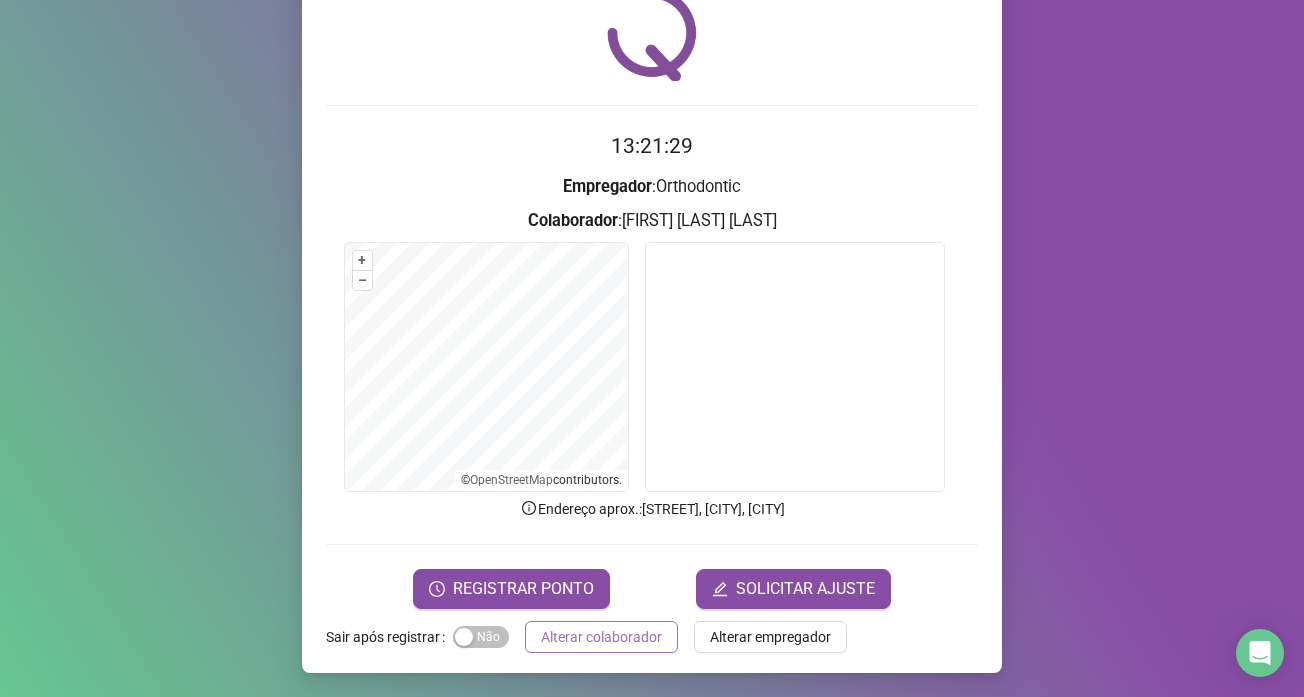 click on "Alterar colaborador" at bounding box center (601, 637) 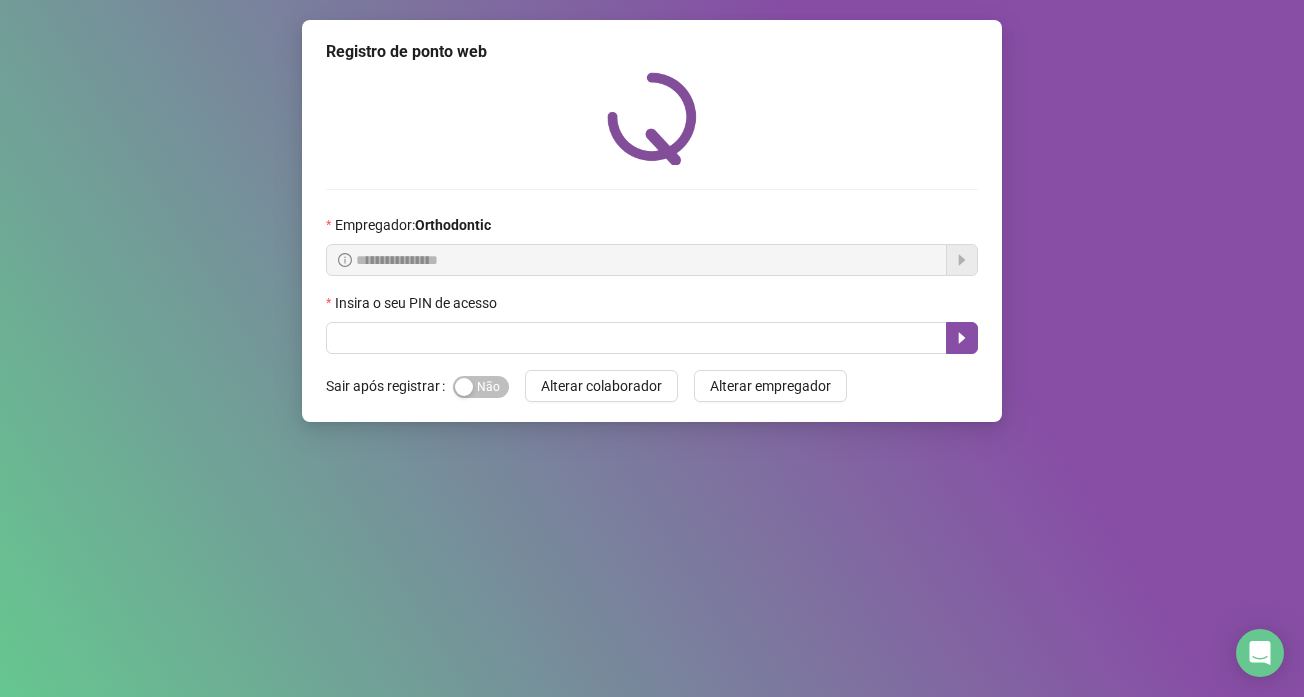 scroll, scrollTop: 0, scrollLeft: 0, axis: both 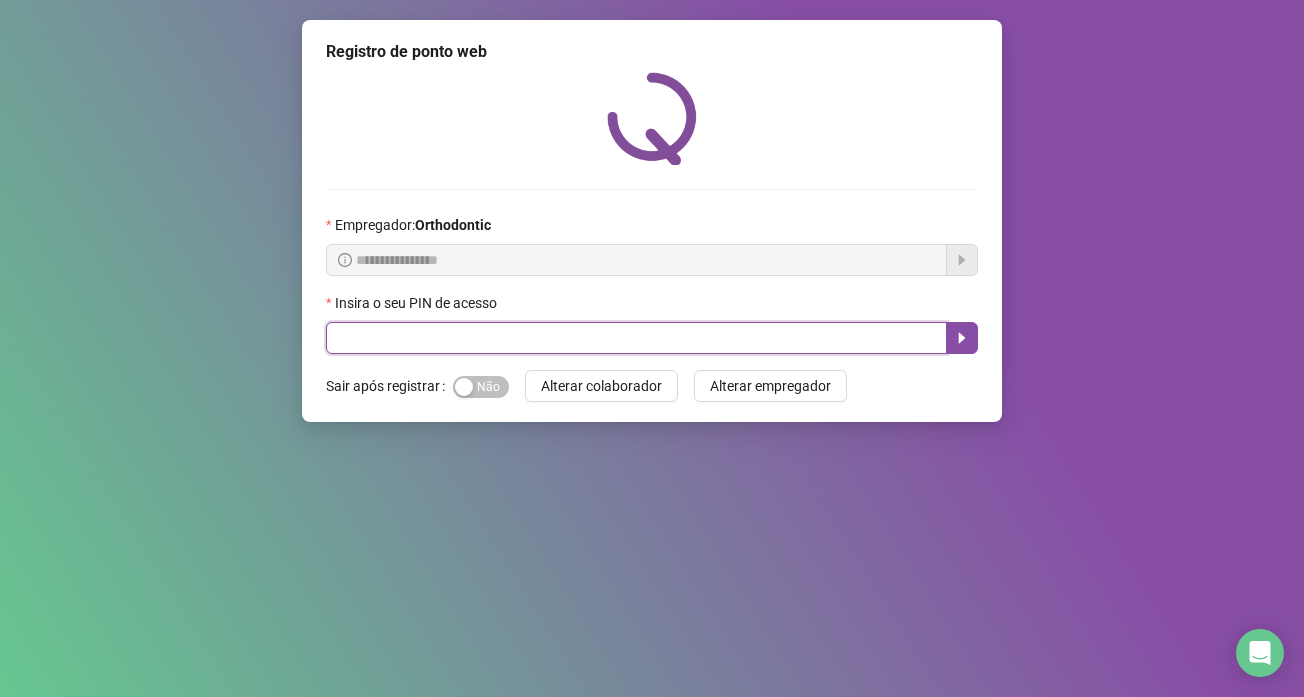 click at bounding box center (636, 338) 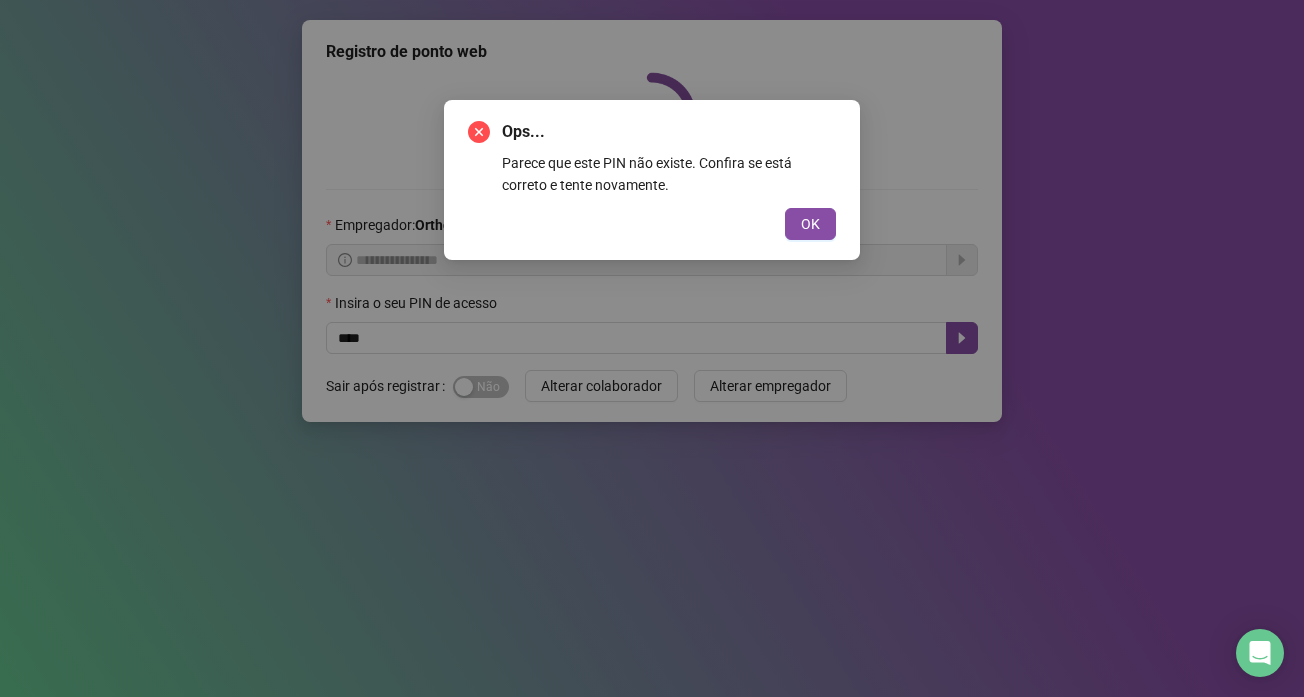 click on "OK" at bounding box center [652, 224] 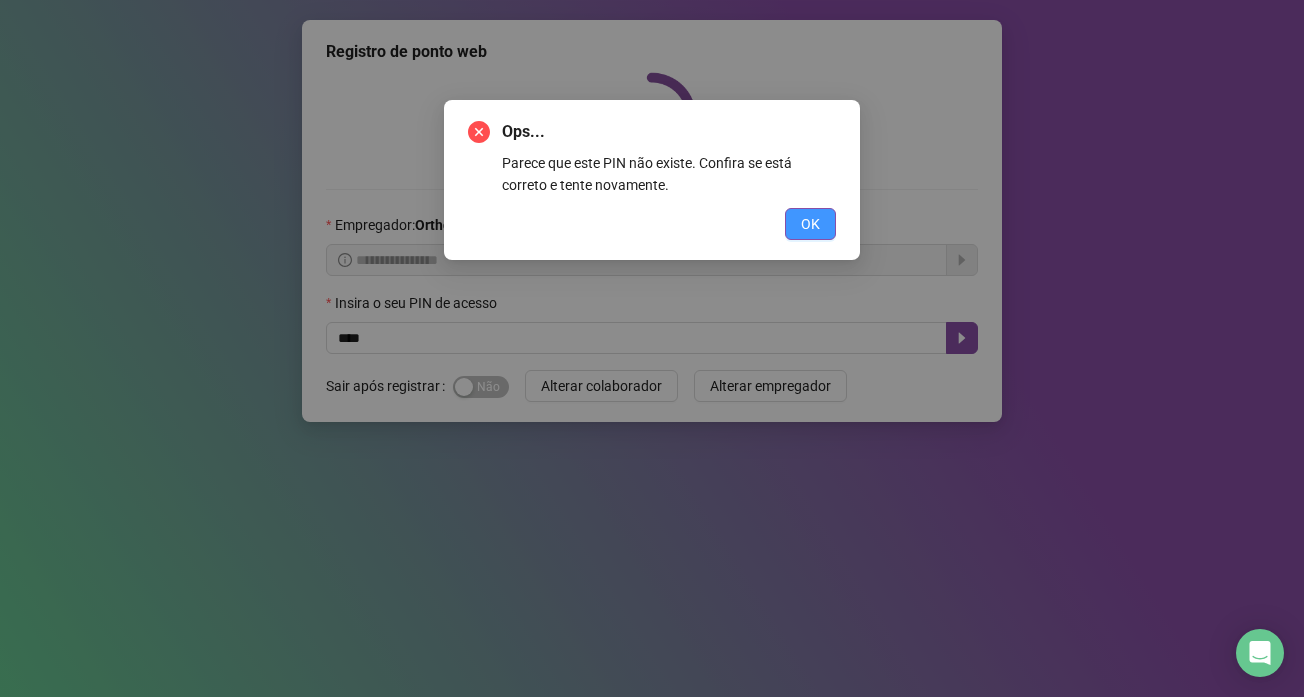 click on "OK" at bounding box center (810, 224) 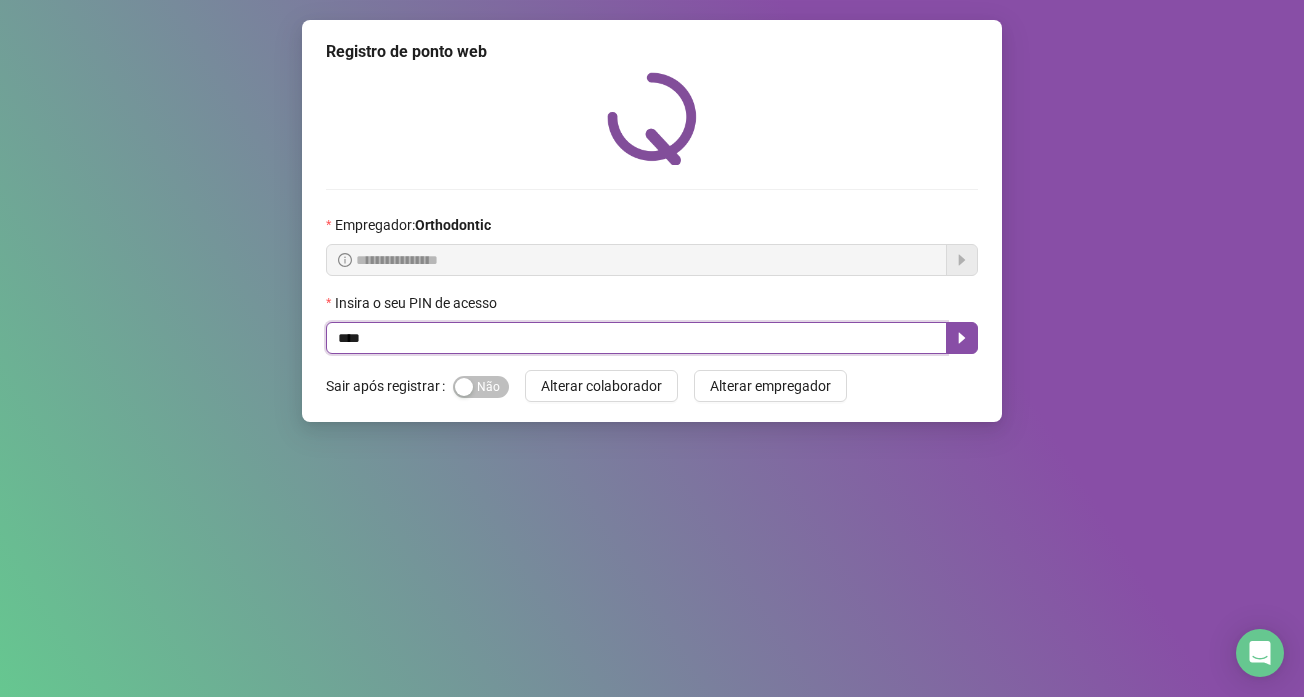 click on "****" at bounding box center [636, 338] 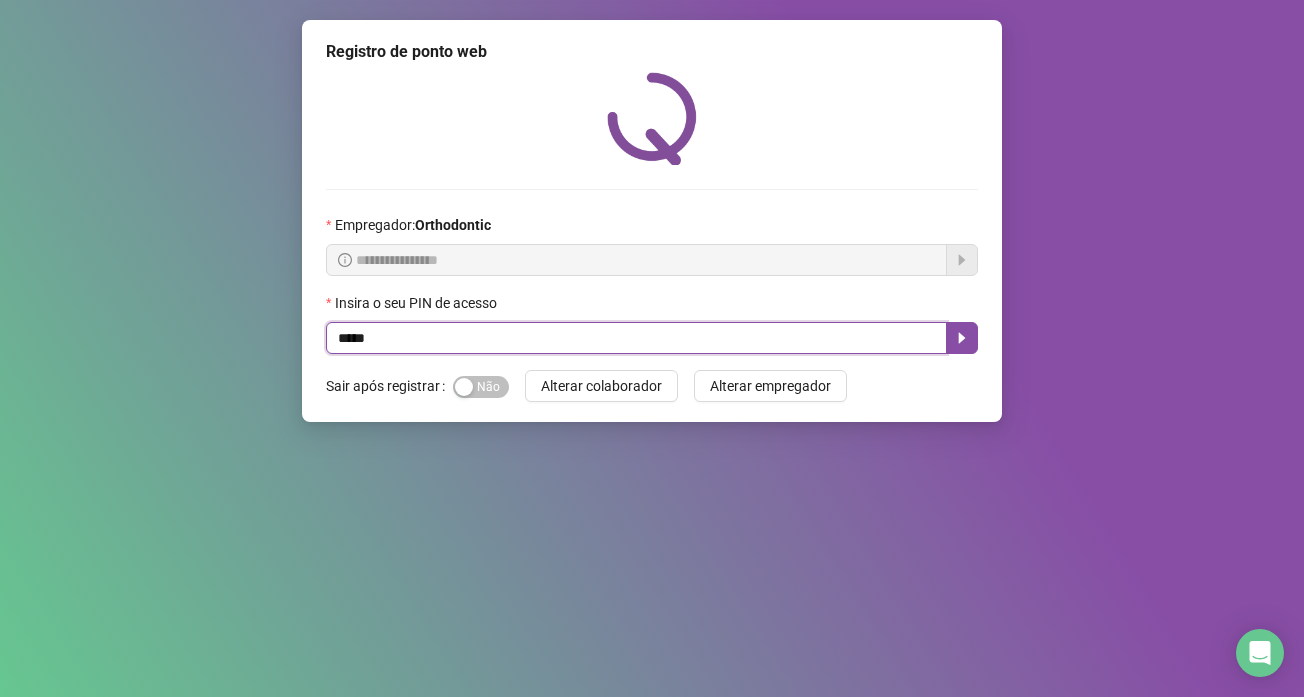 type on "*****" 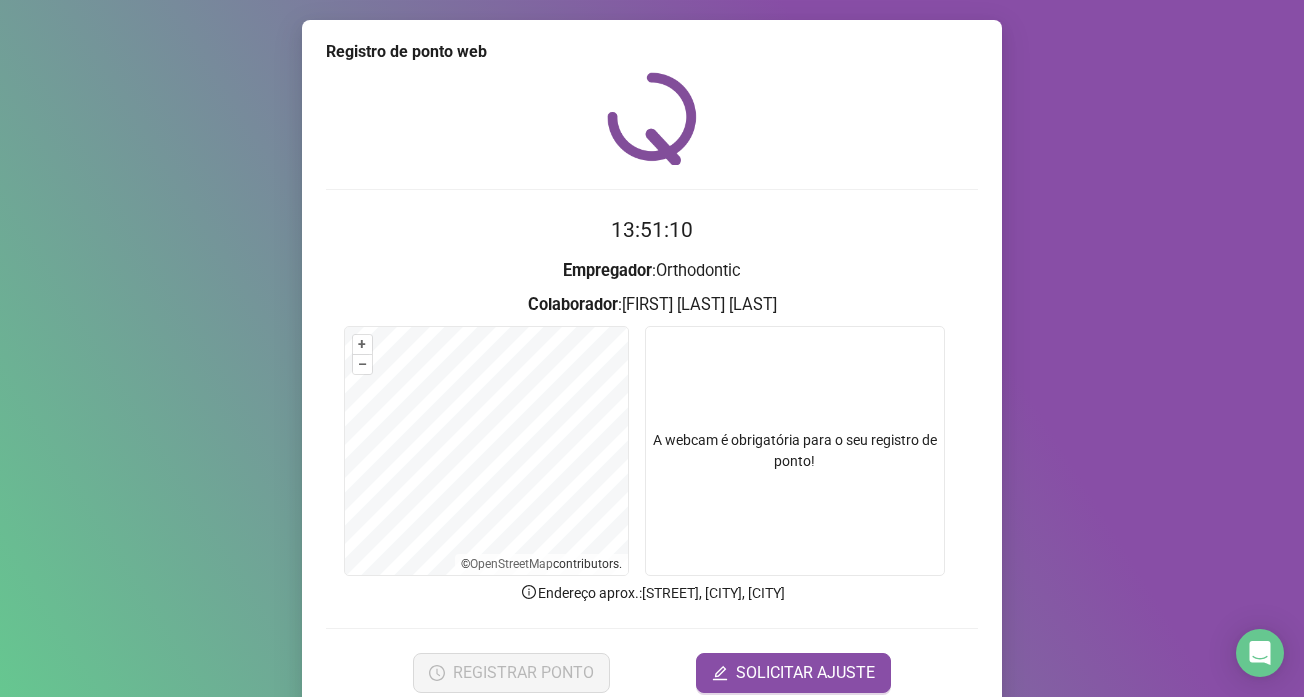 scroll, scrollTop: 84, scrollLeft: 0, axis: vertical 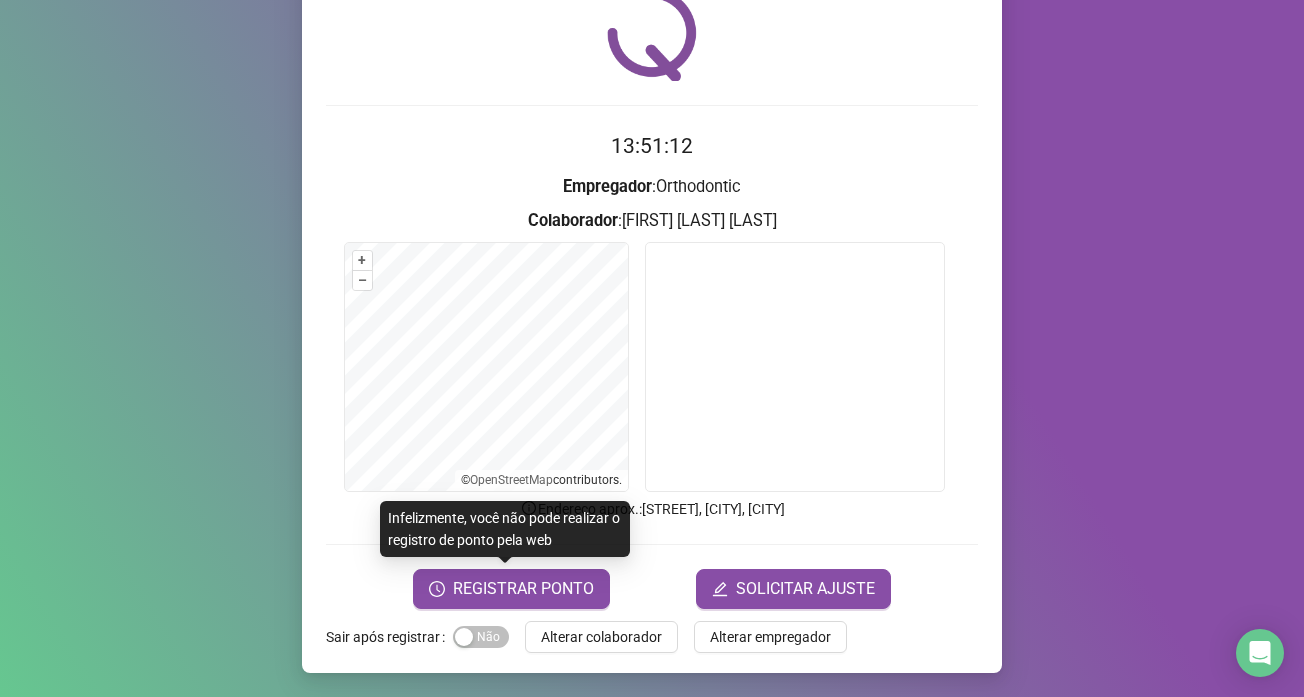 click on "REGISTRAR PONTO" at bounding box center (511, 589) 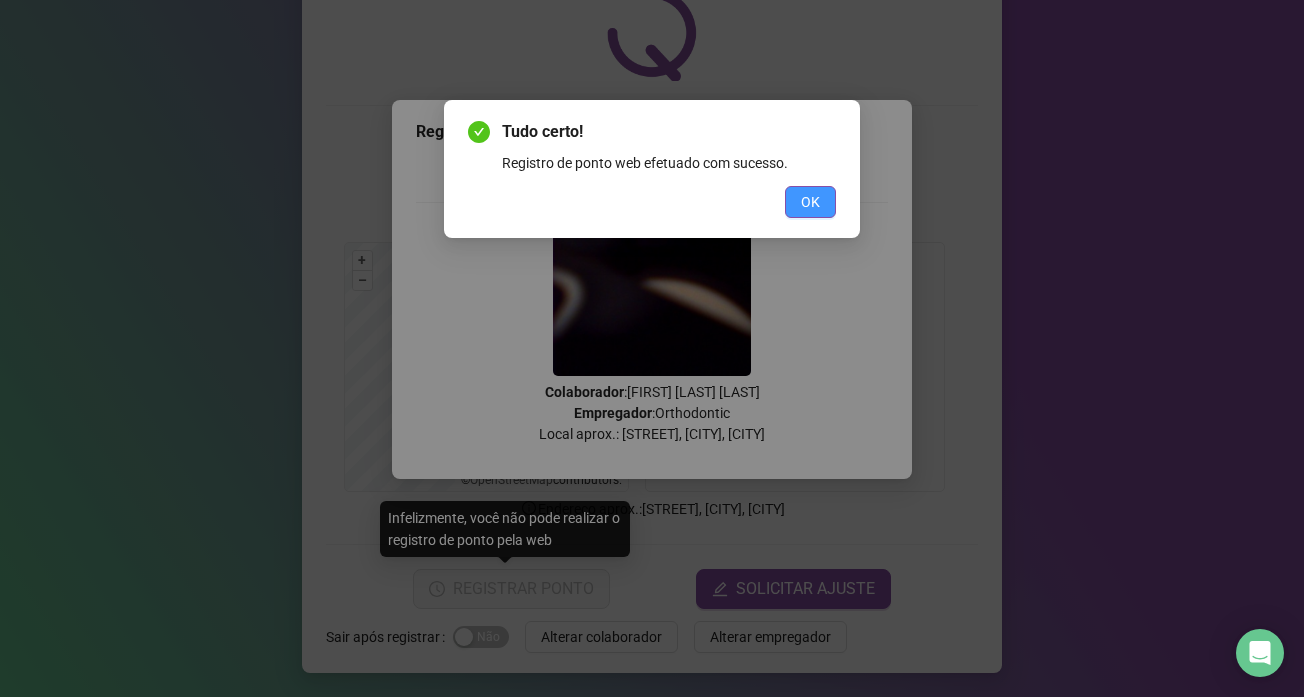 click on "OK" at bounding box center [810, 202] 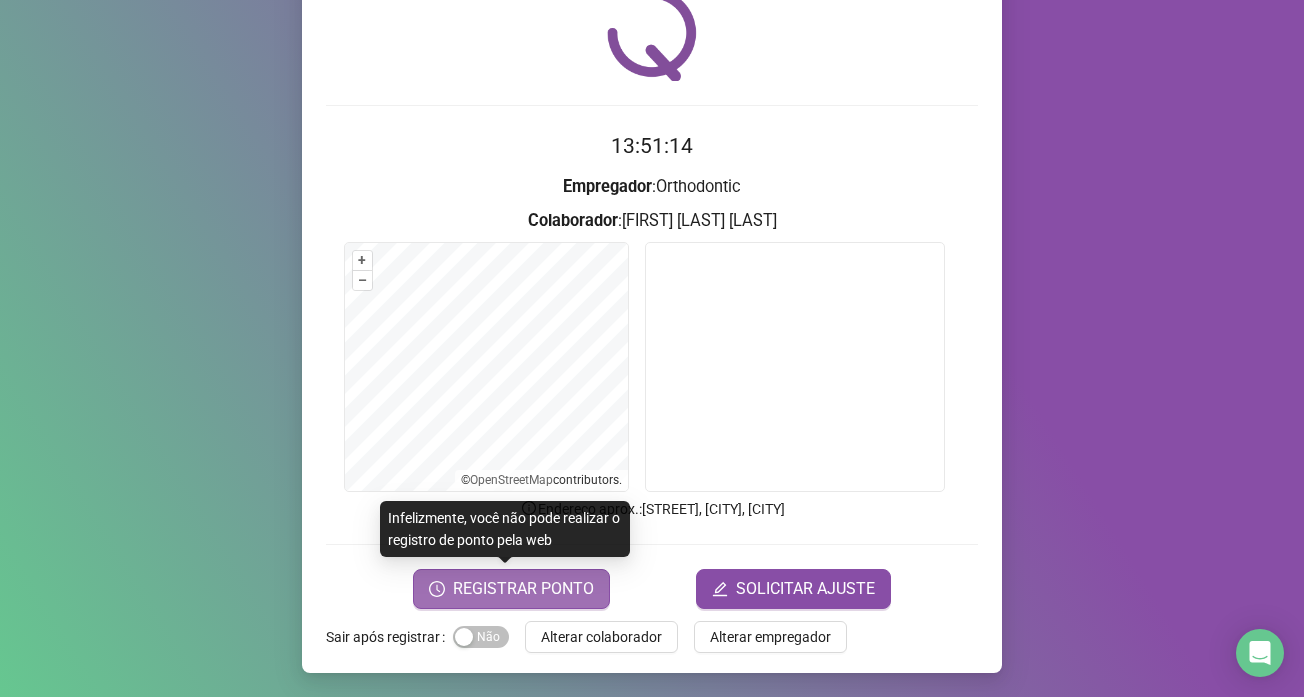 click on "REGISTRAR PONTO" at bounding box center (523, 589) 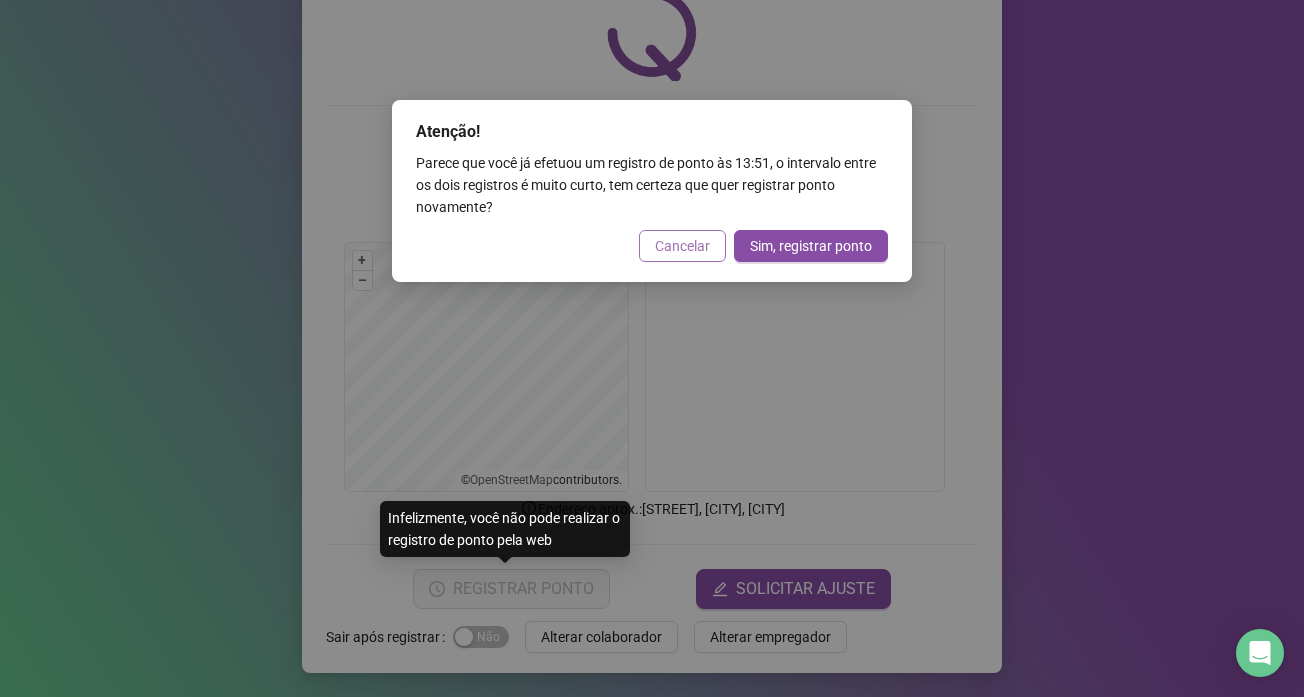 click on "Cancelar" at bounding box center (682, 246) 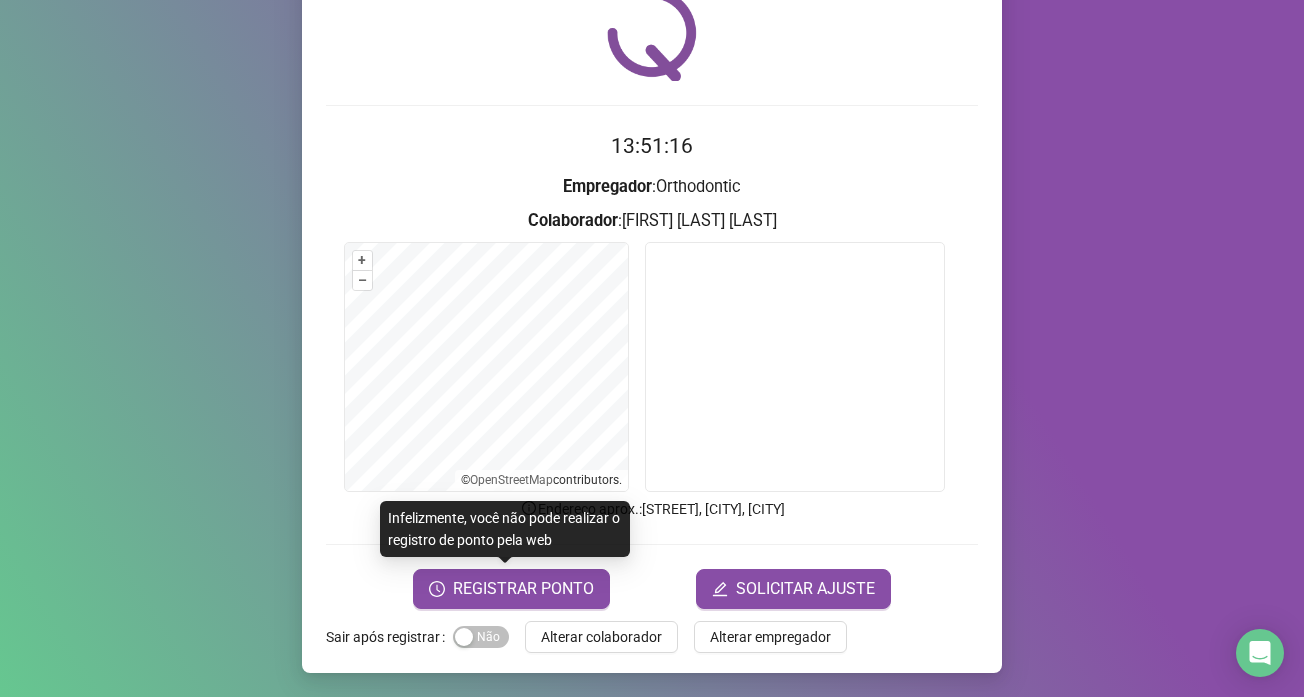 click on "Registro de ponto web 13:51:16 Empregador :  Orthodontic Colaborador :  [FIRST] [LAST] [LAST] + – ⇧ › ©  OpenStreetMap  contributors. Endereço aprox. :  [STREET], [CITY], [CITY] REGISTRAR PONTO SOLICITAR AJUSTE Sair após registrar Sim Não Alterar colaborador Alterar empregador" at bounding box center [652, 304] 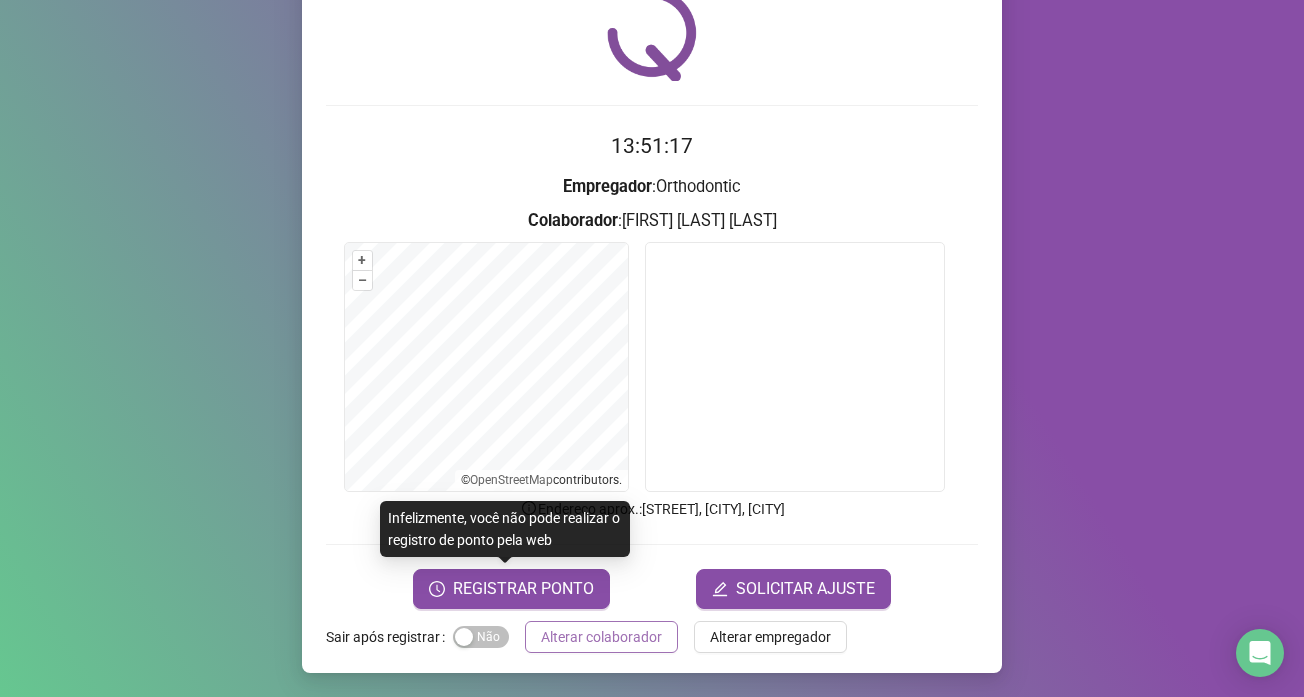 click on "Alterar colaborador" at bounding box center (601, 637) 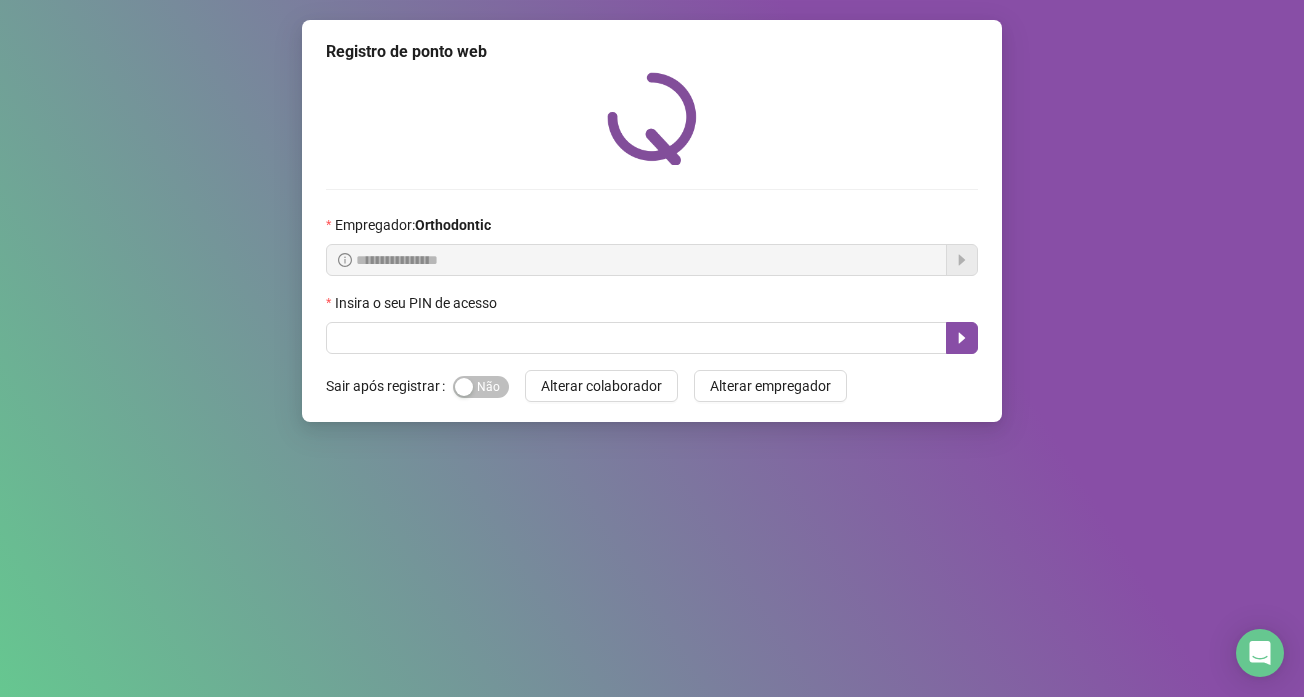 scroll, scrollTop: 0, scrollLeft: 0, axis: both 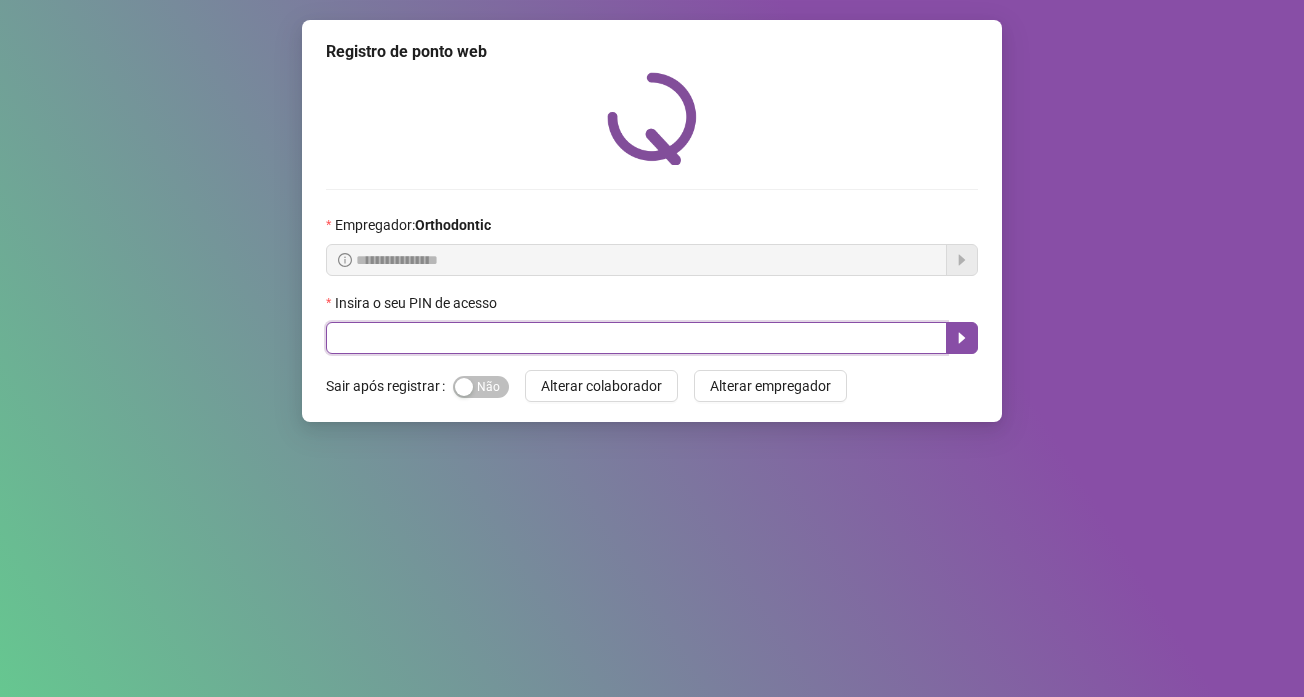 click at bounding box center (636, 338) 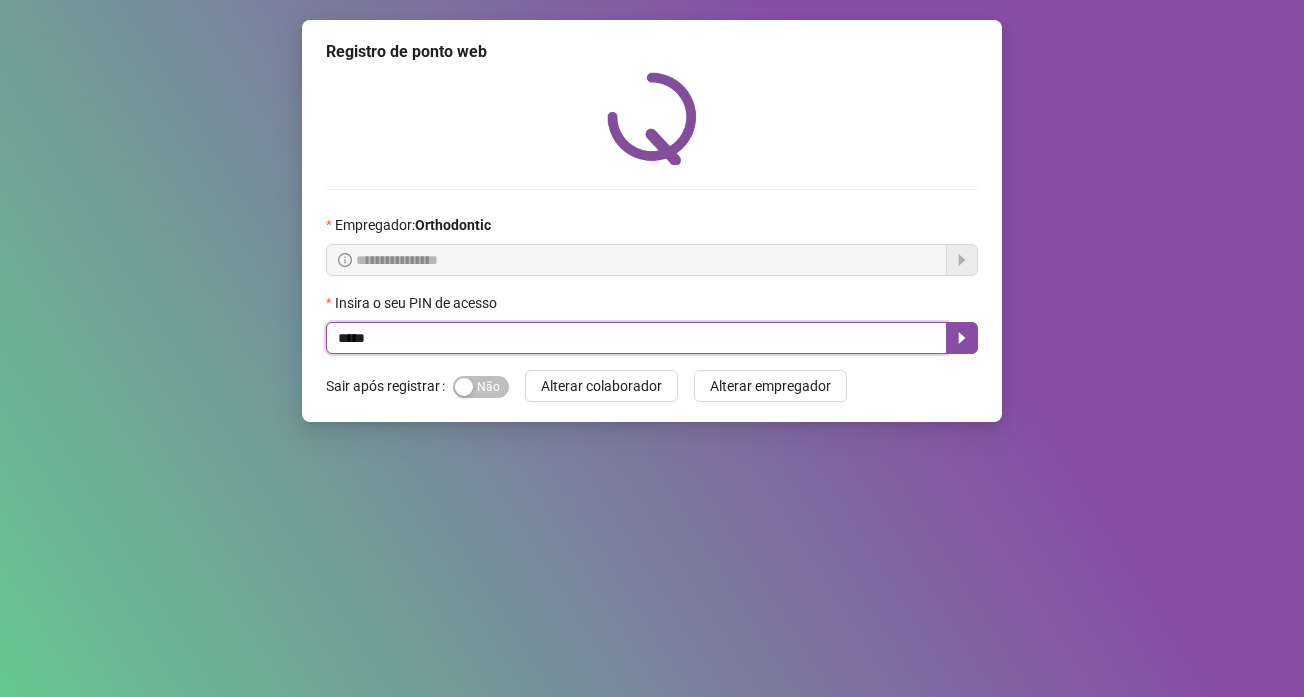 type on "*****" 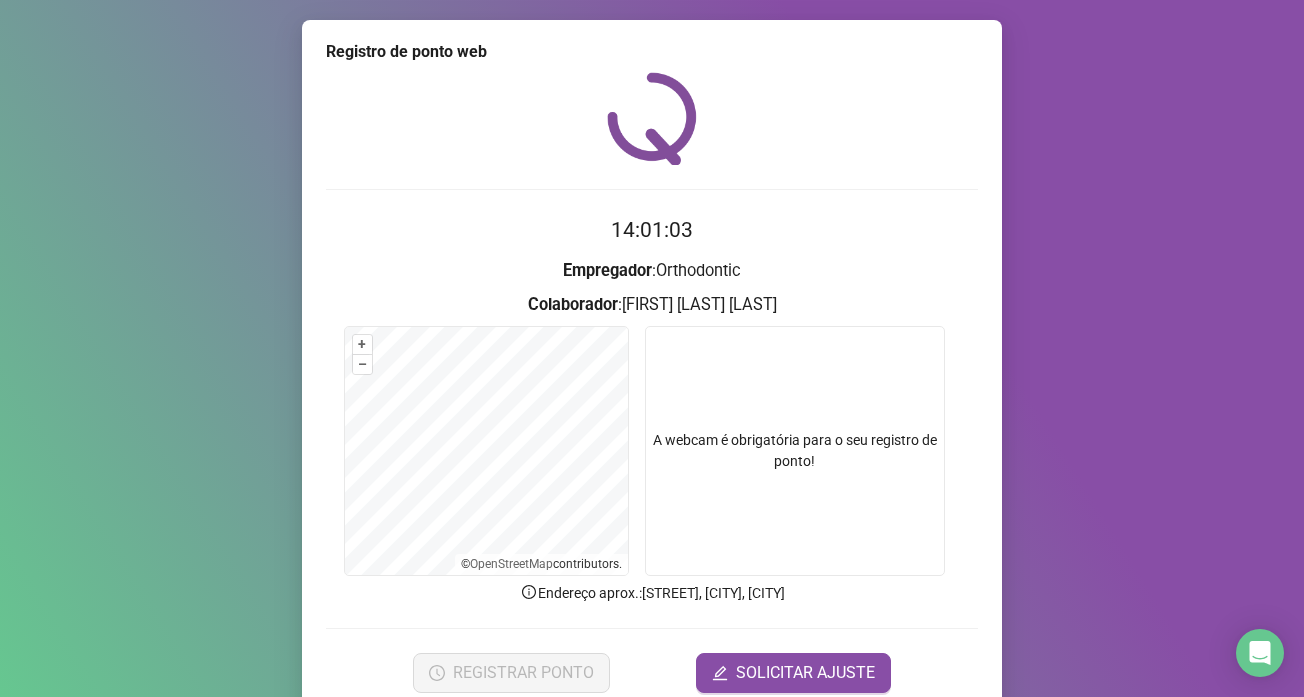 scroll, scrollTop: 84, scrollLeft: 0, axis: vertical 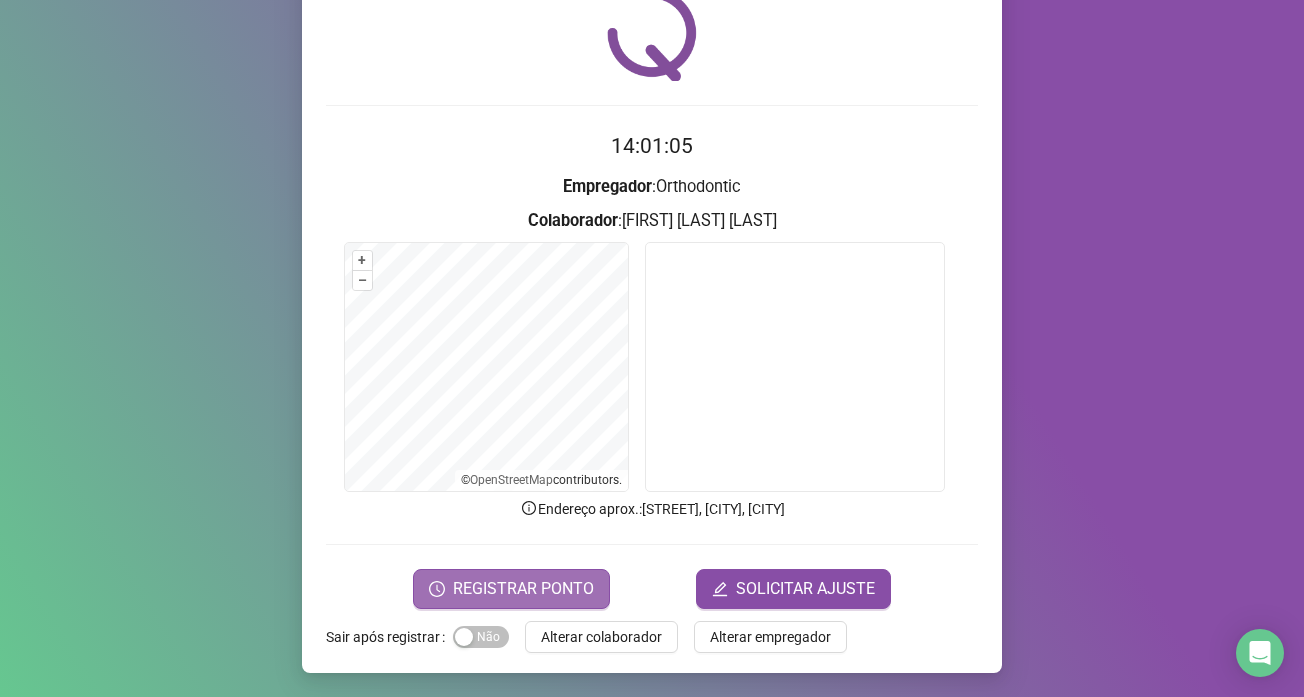 click on "REGISTRAR PONTO" at bounding box center [523, 589] 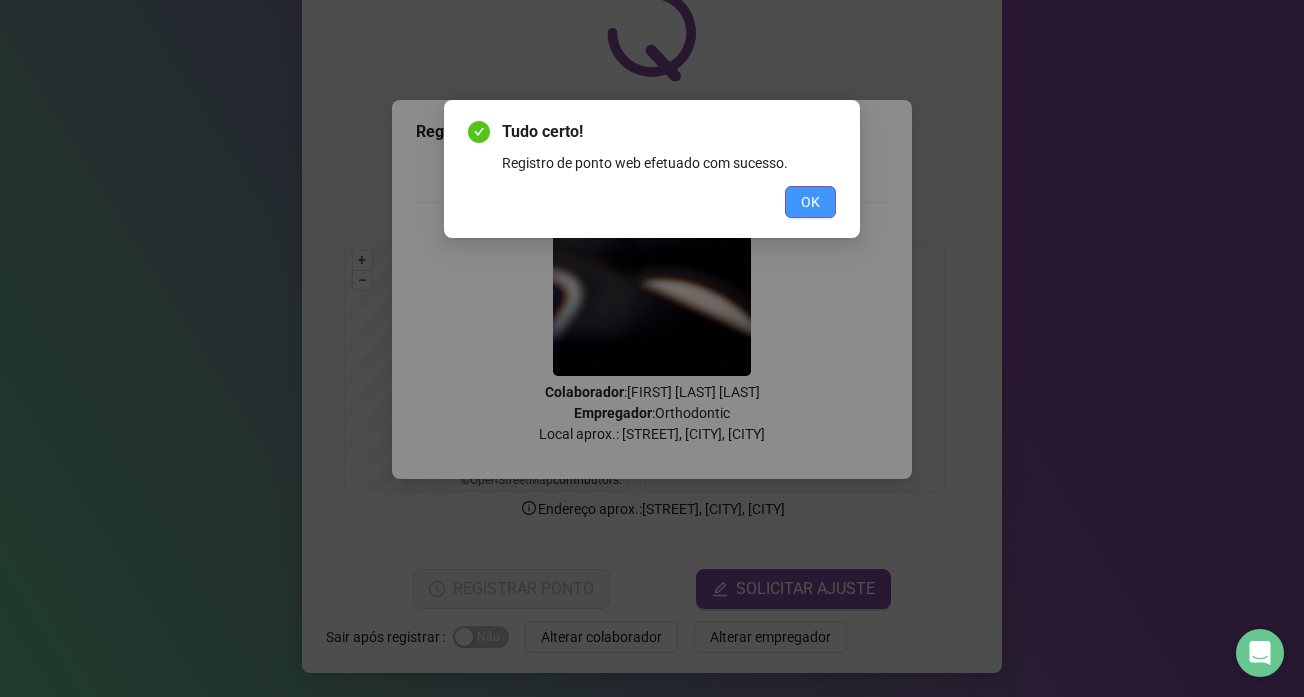 click on "OK" at bounding box center (810, 202) 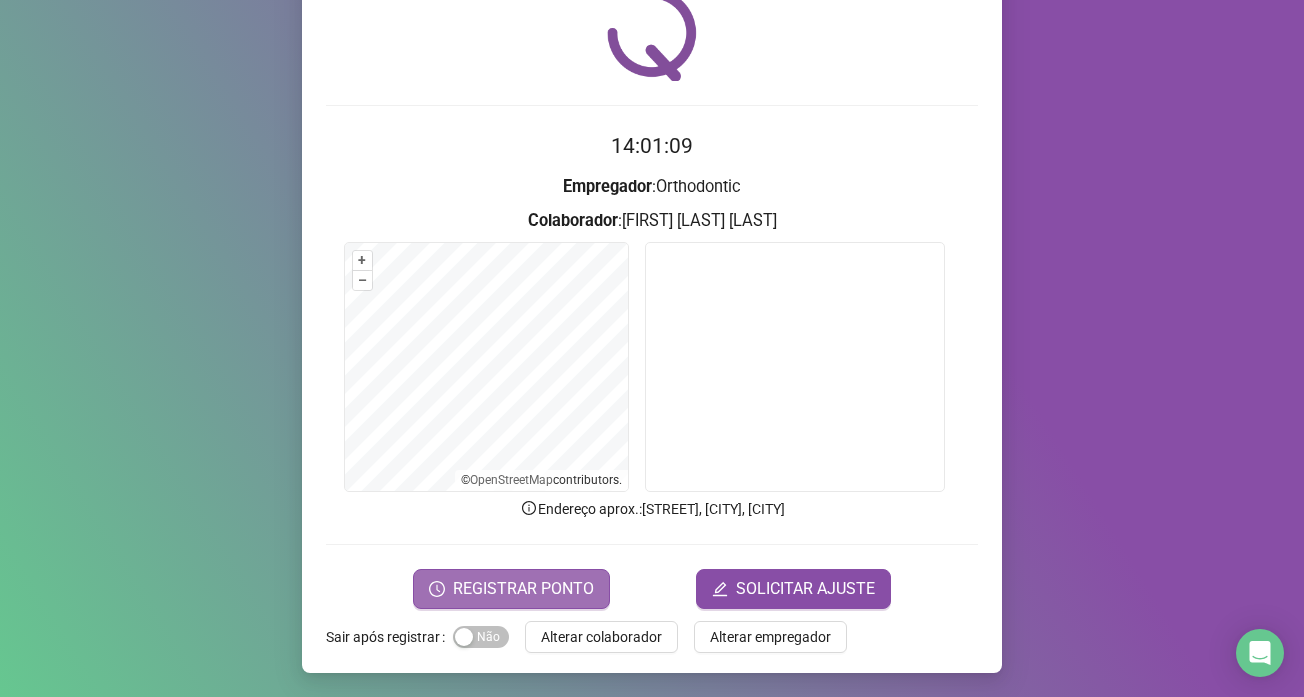 click on "REGISTRAR PONTO" at bounding box center (523, 589) 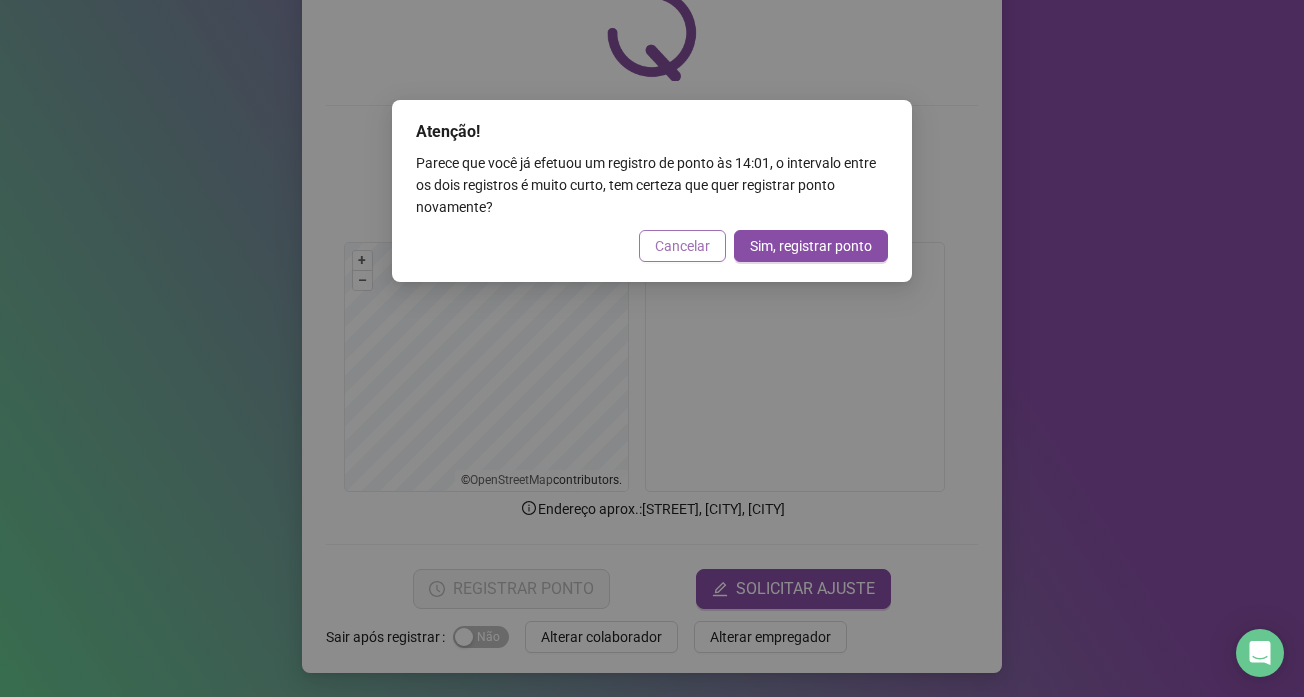 click on "Cancelar" at bounding box center (682, 246) 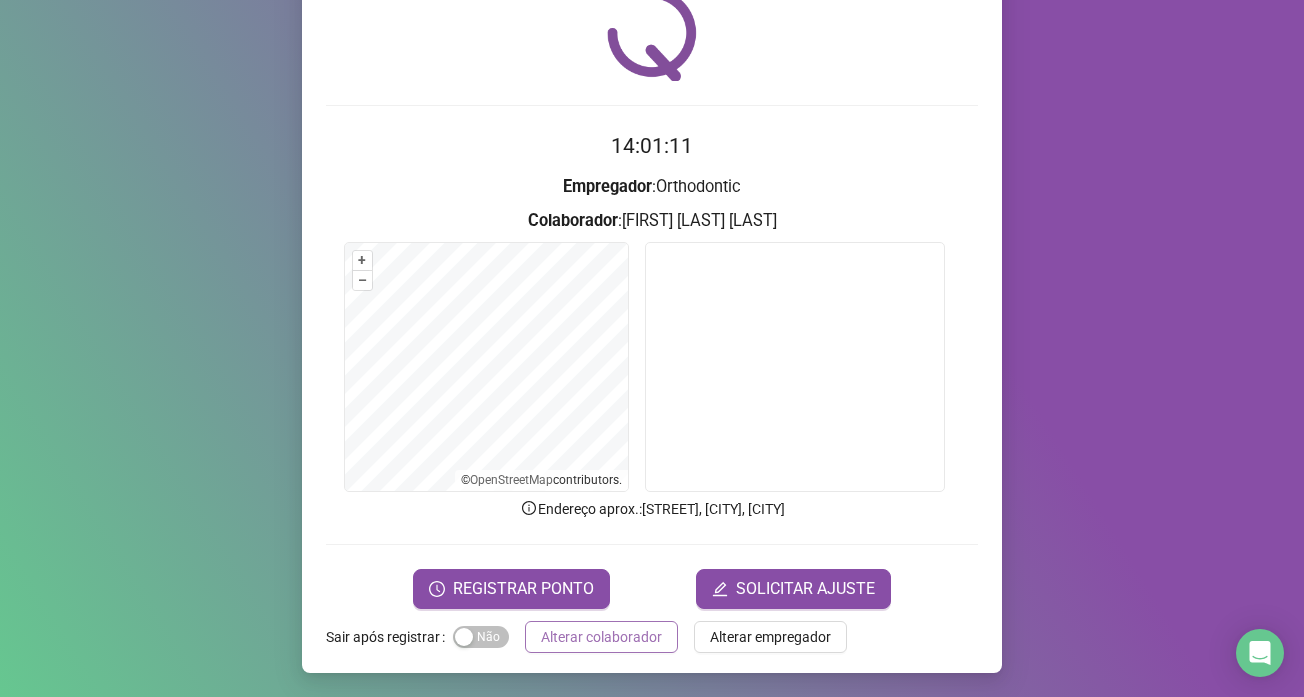 click on "Alterar colaborador" at bounding box center (601, 637) 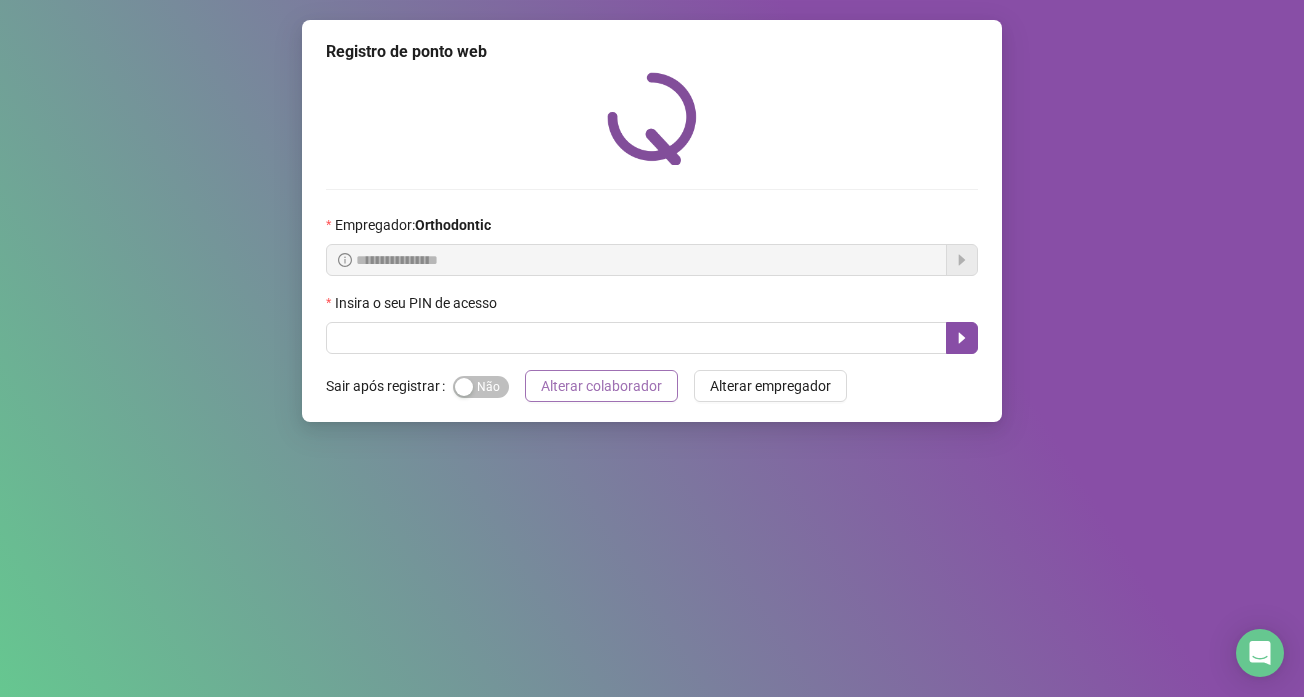 scroll, scrollTop: 0, scrollLeft: 0, axis: both 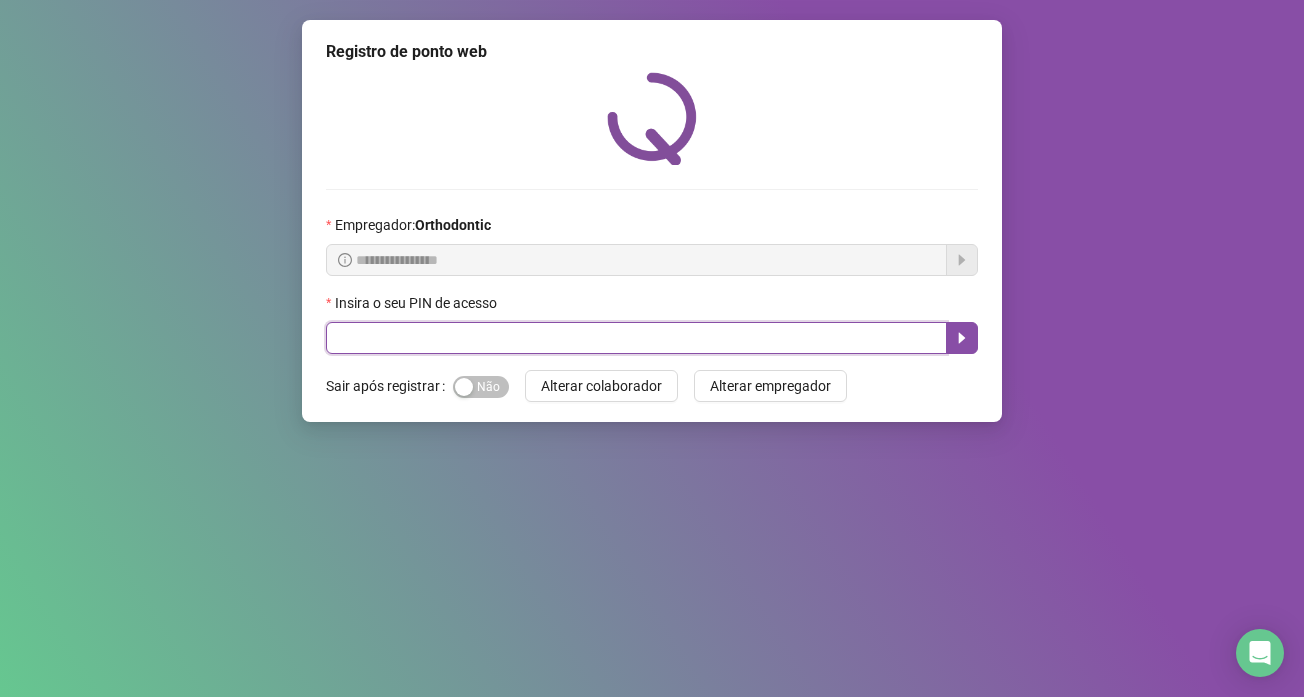 click at bounding box center [636, 338] 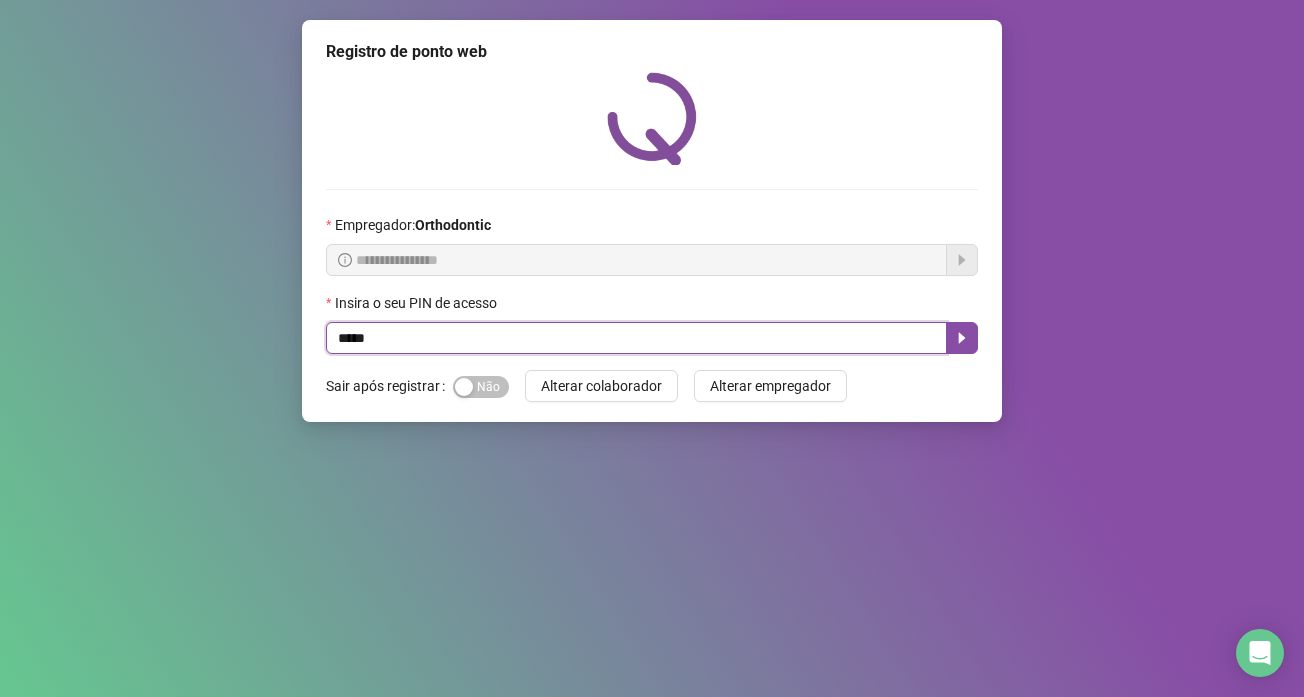 type on "*****" 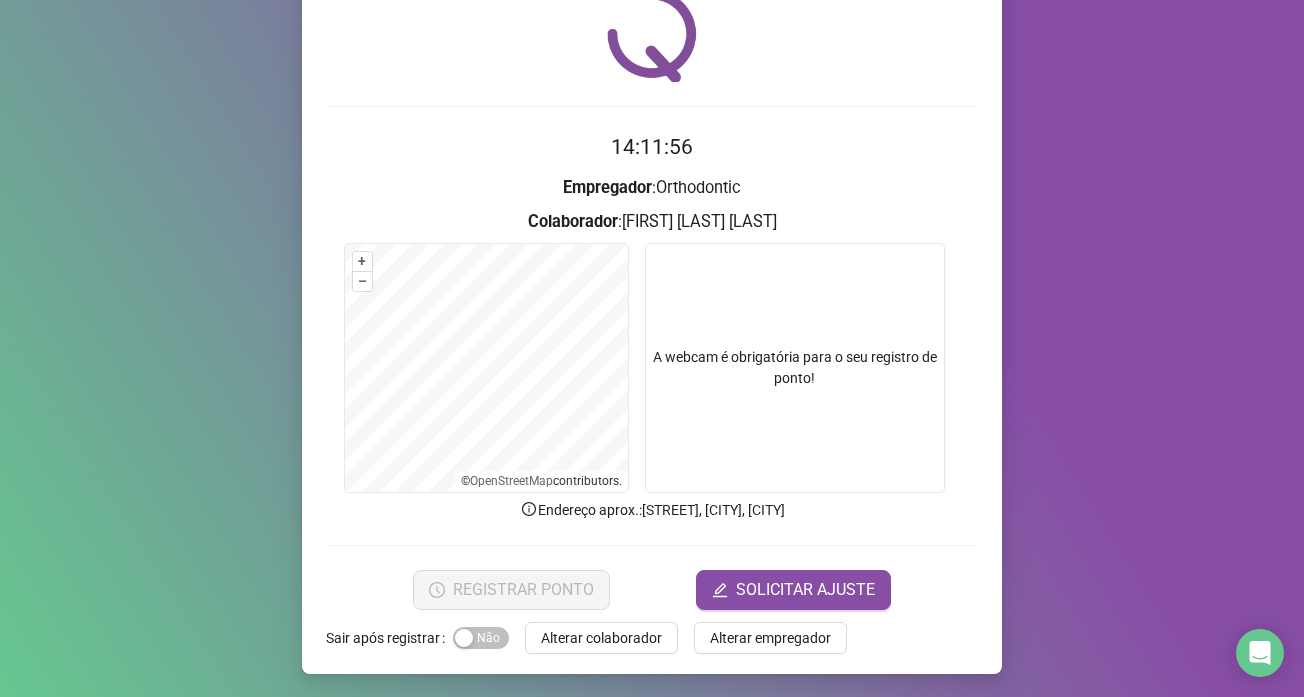 scroll, scrollTop: 84, scrollLeft: 0, axis: vertical 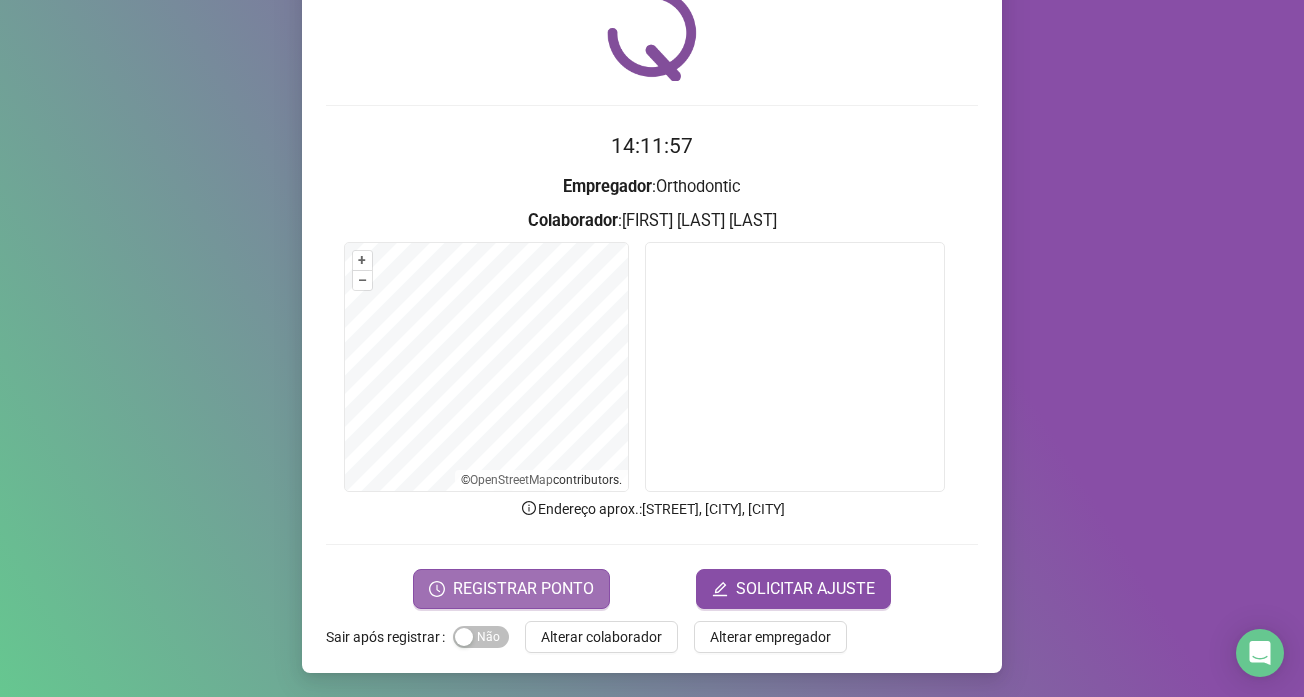click on "REGISTRAR PONTO" at bounding box center [523, 589] 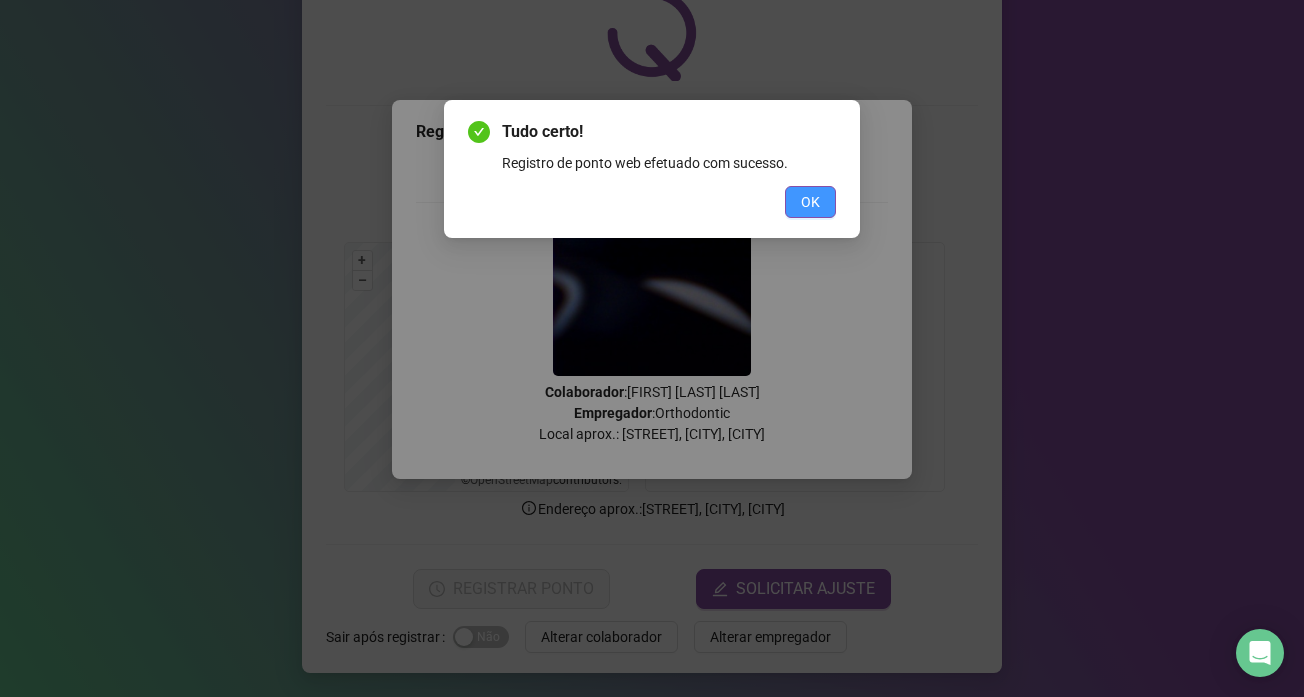 click on "OK" at bounding box center (810, 202) 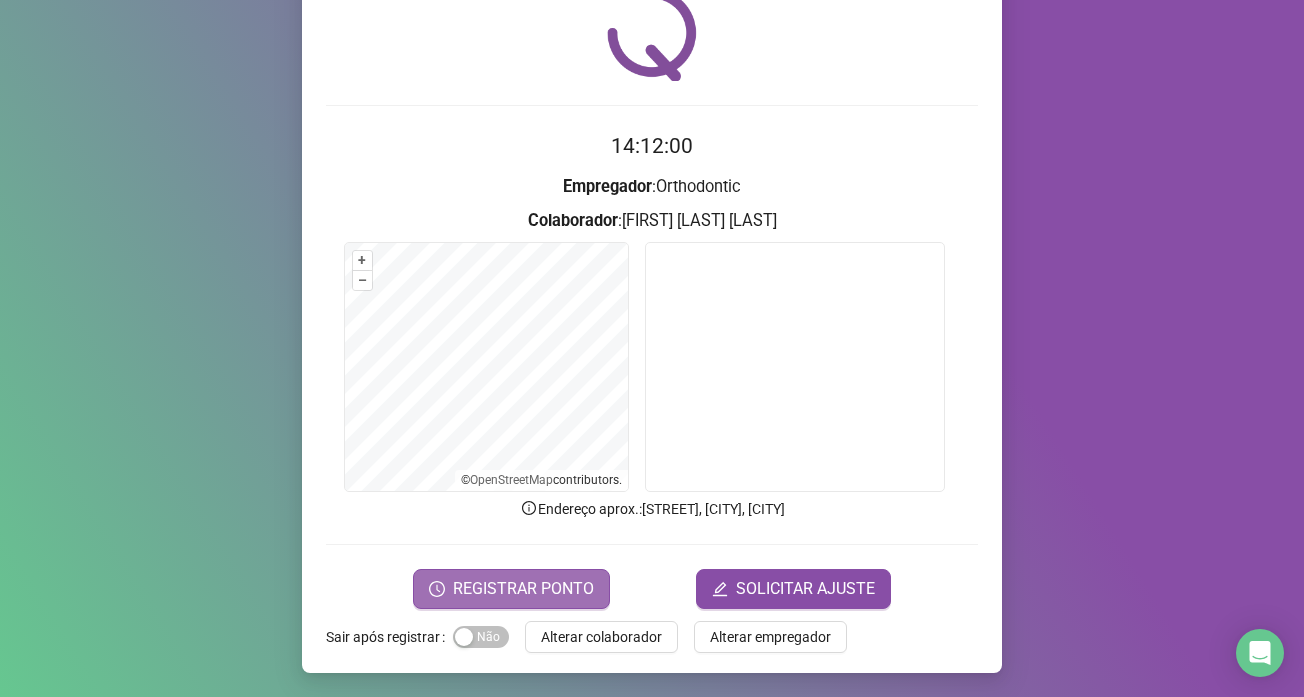 click on "REGISTRAR PONTO" at bounding box center [511, 589] 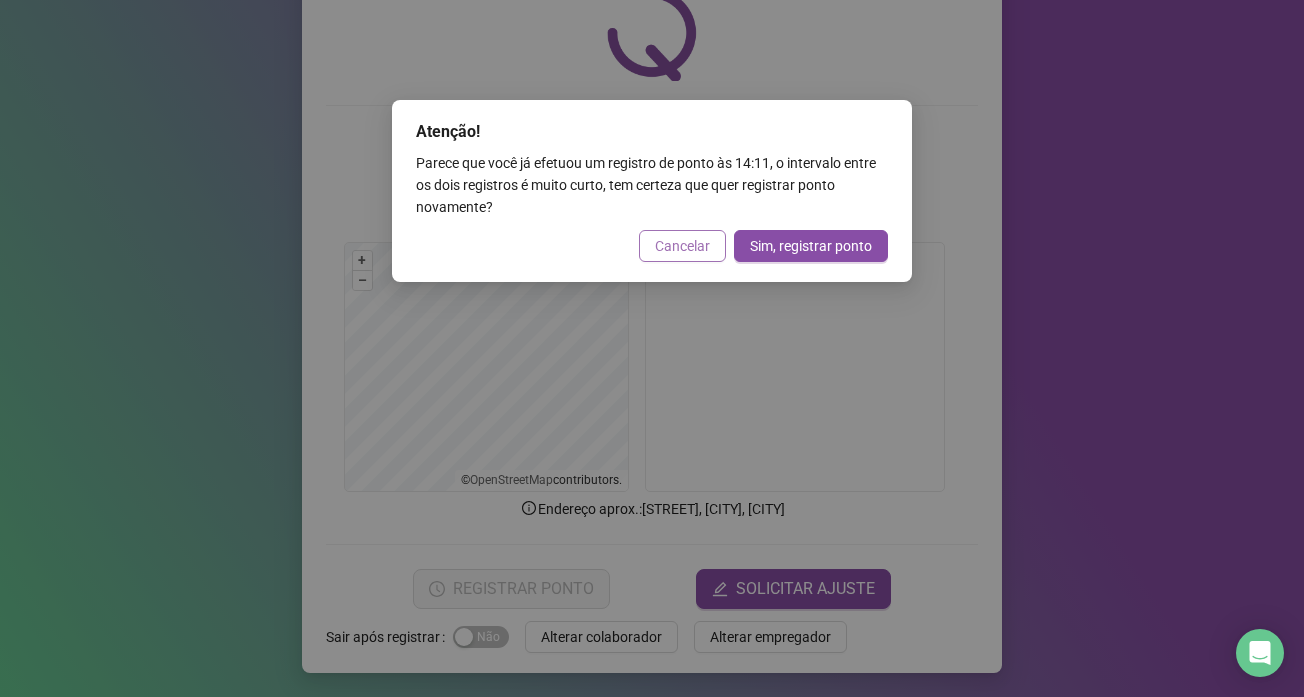 click on "Cancelar" at bounding box center [682, 246] 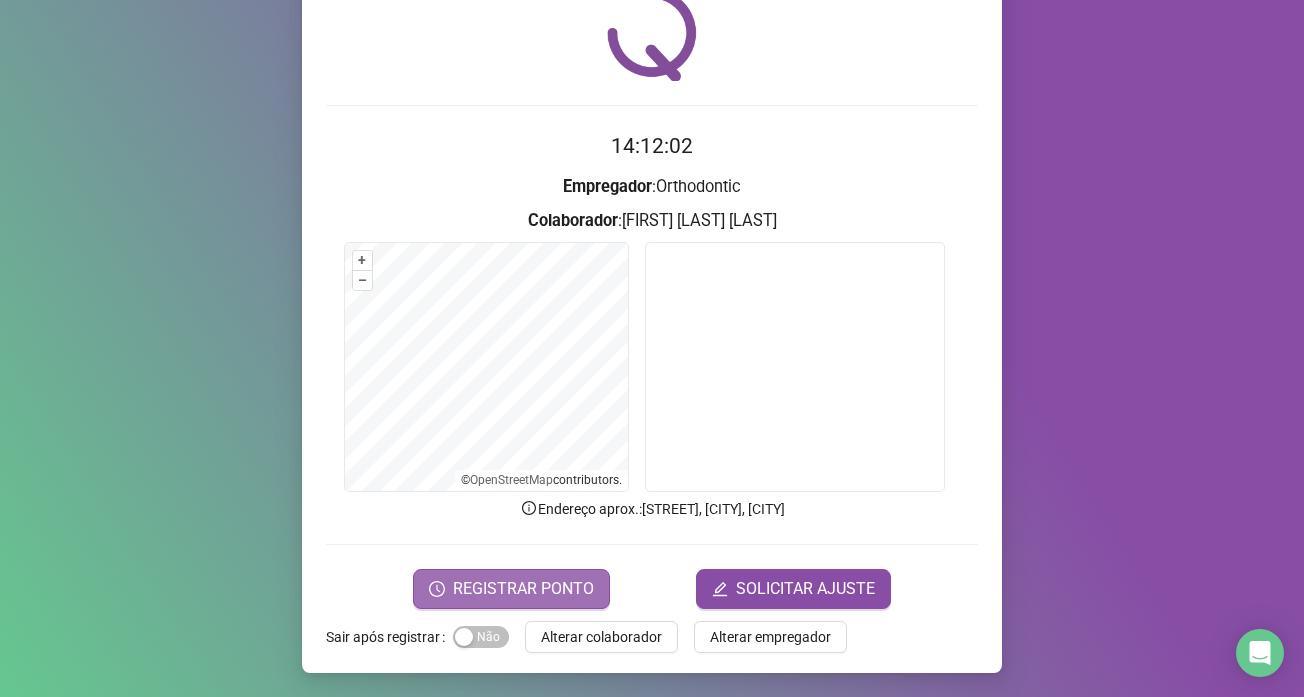 click on "REGISTRAR PONTO" at bounding box center (523, 589) 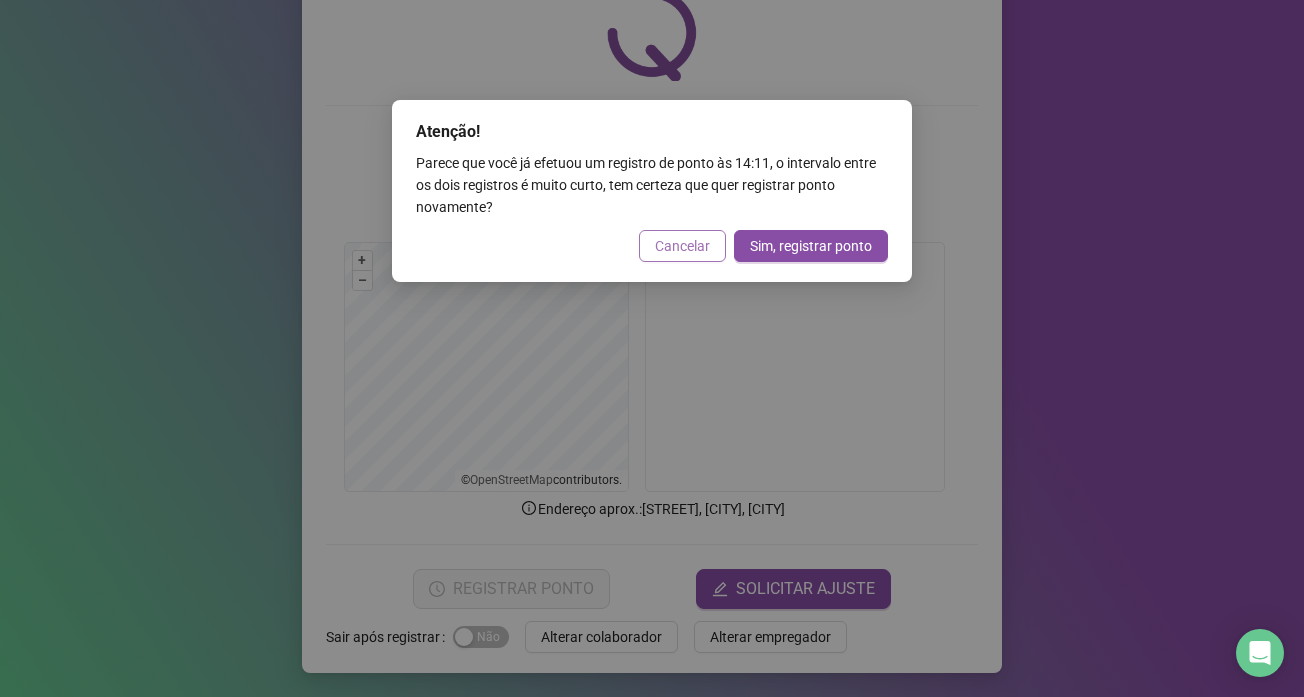 click on "Cancelar" at bounding box center [682, 246] 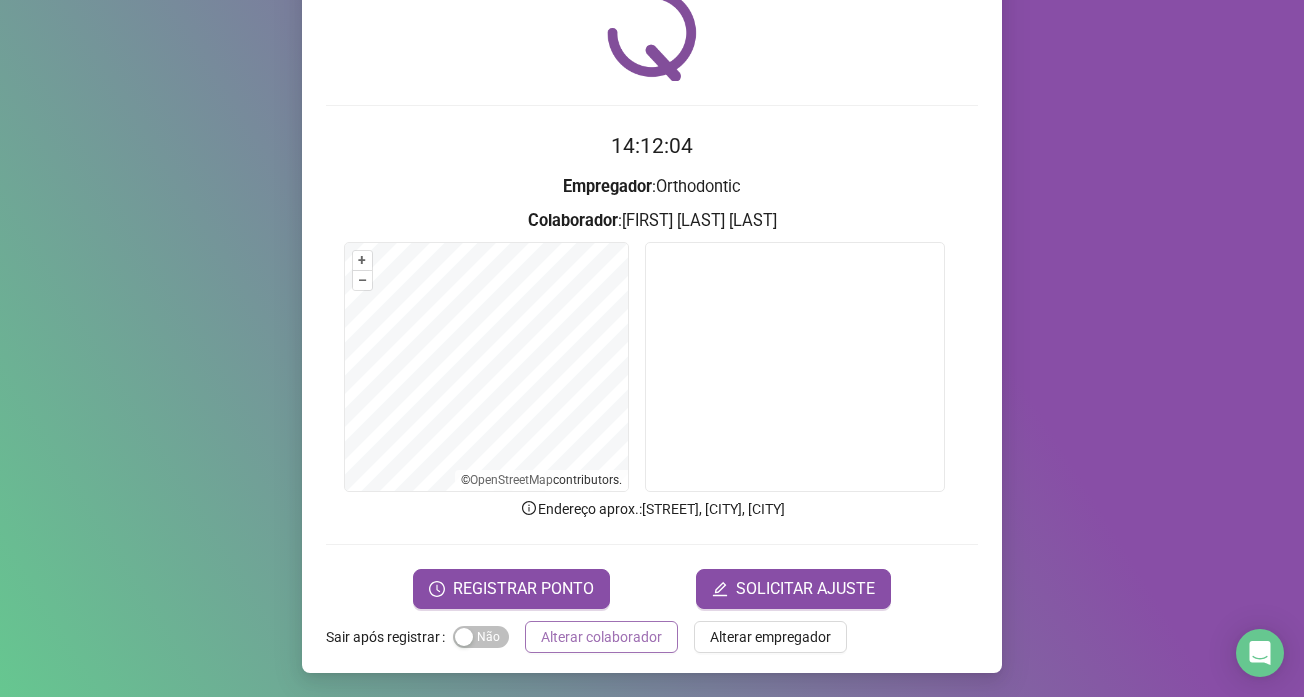 click on "Alterar colaborador" at bounding box center [601, 637] 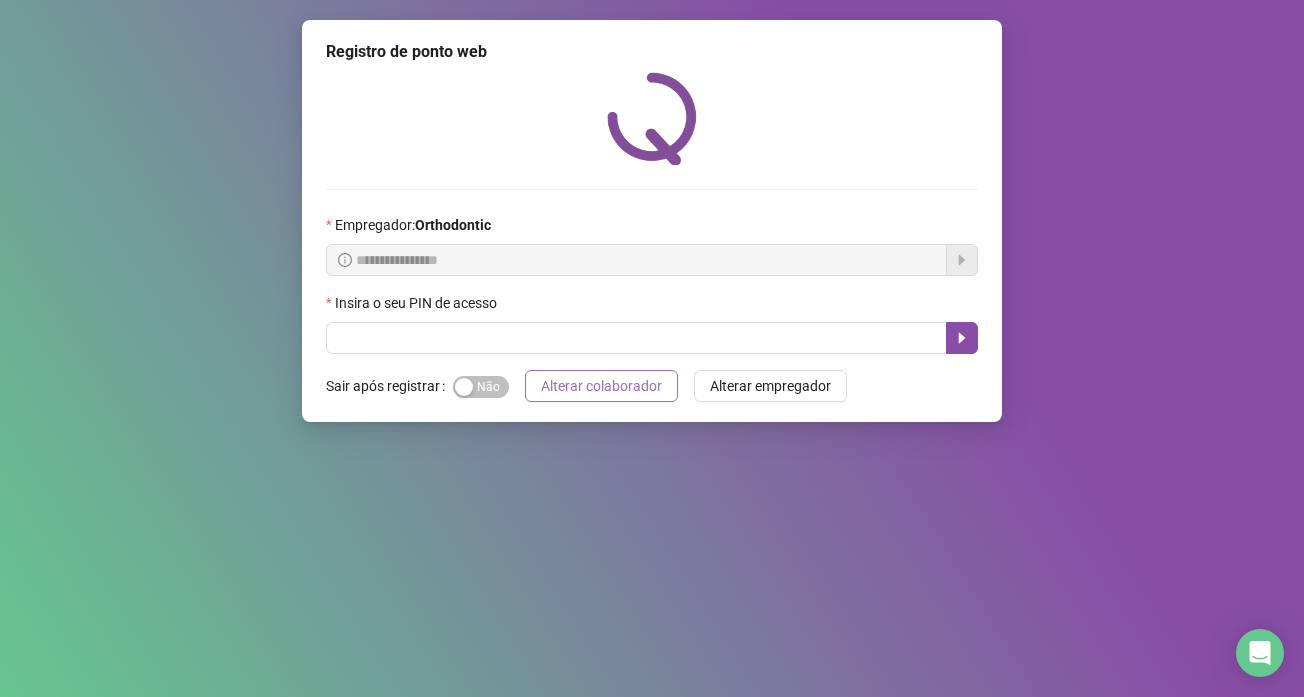 scroll, scrollTop: 0, scrollLeft: 0, axis: both 